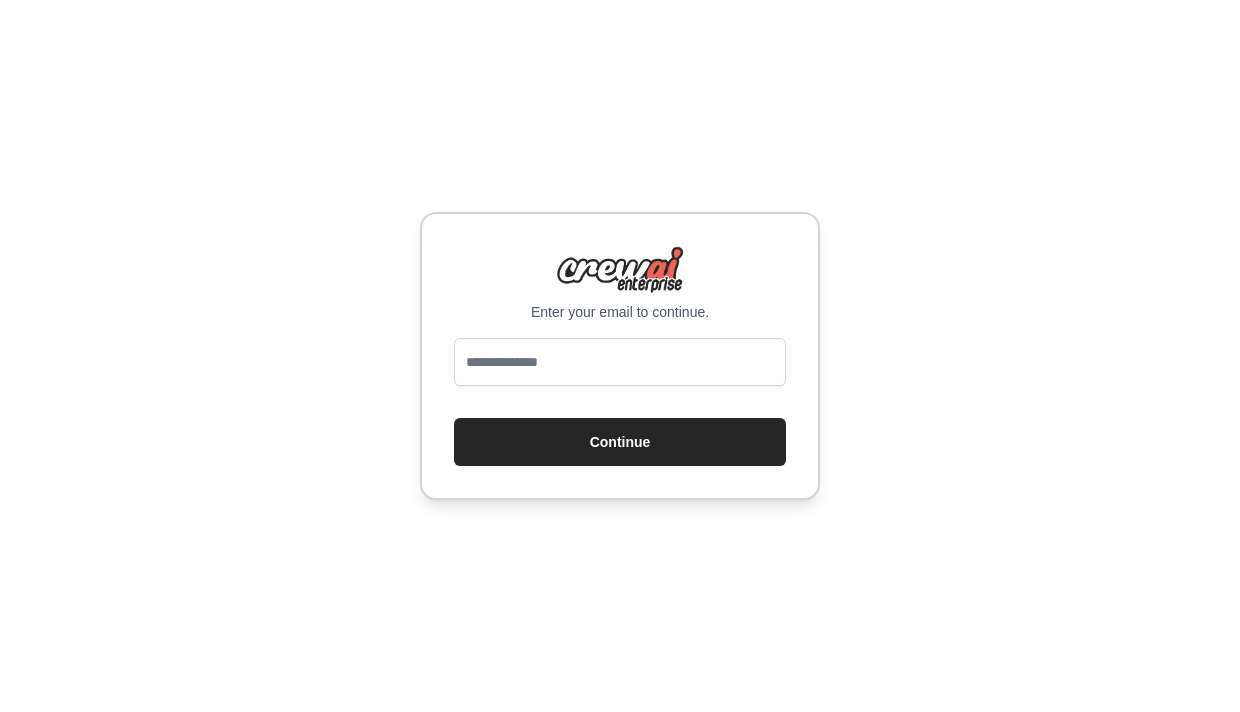 scroll, scrollTop: 0, scrollLeft: 0, axis: both 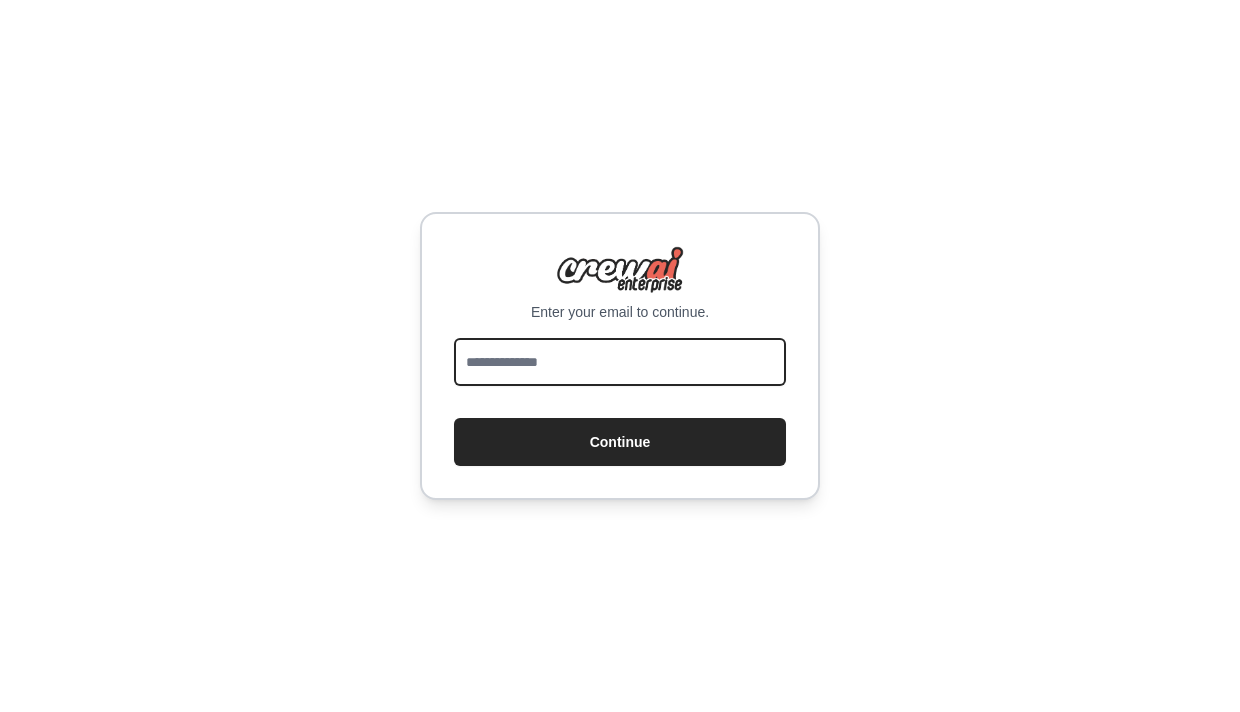 click at bounding box center (620, 362) 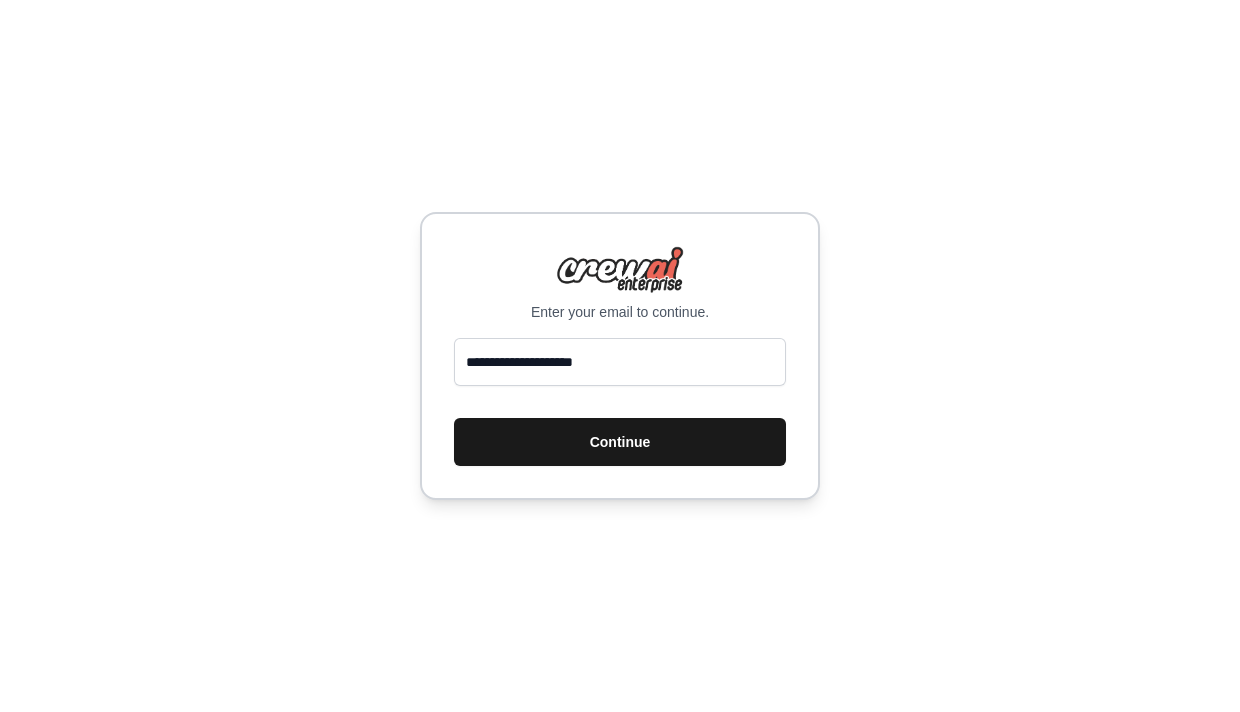 click on "Continue" at bounding box center (620, 442) 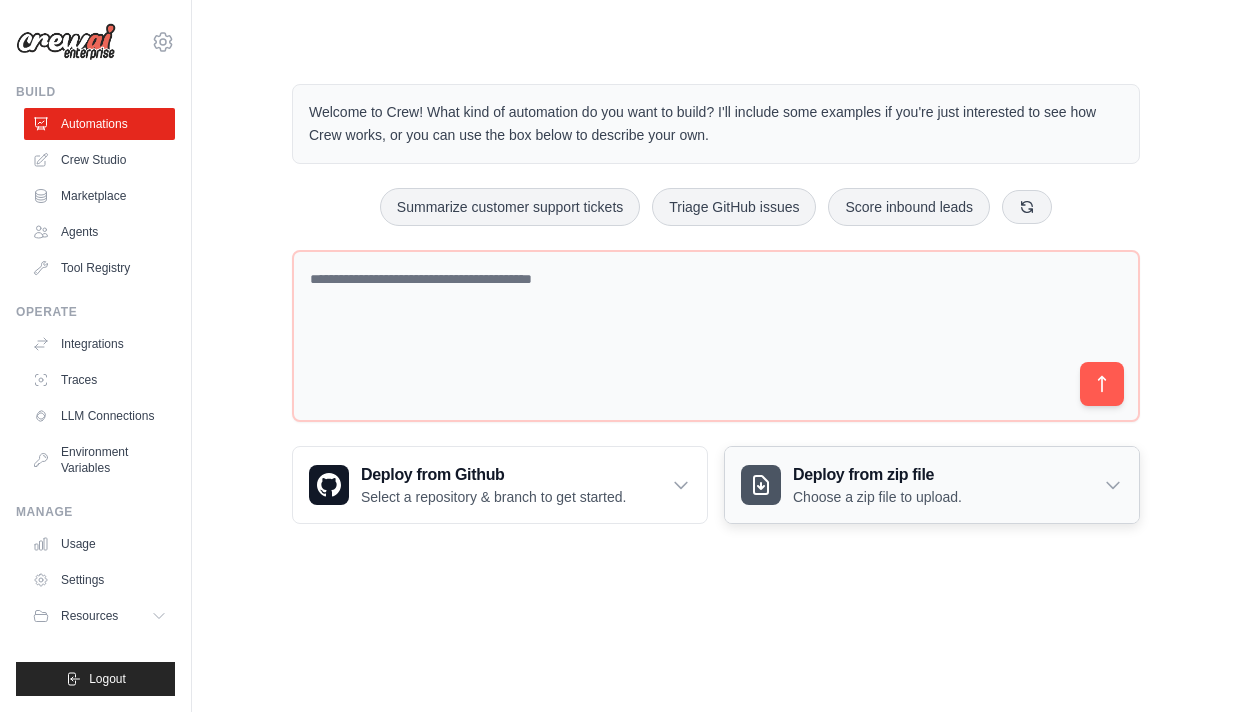 scroll, scrollTop: 0, scrollLeft: 0, axis: both 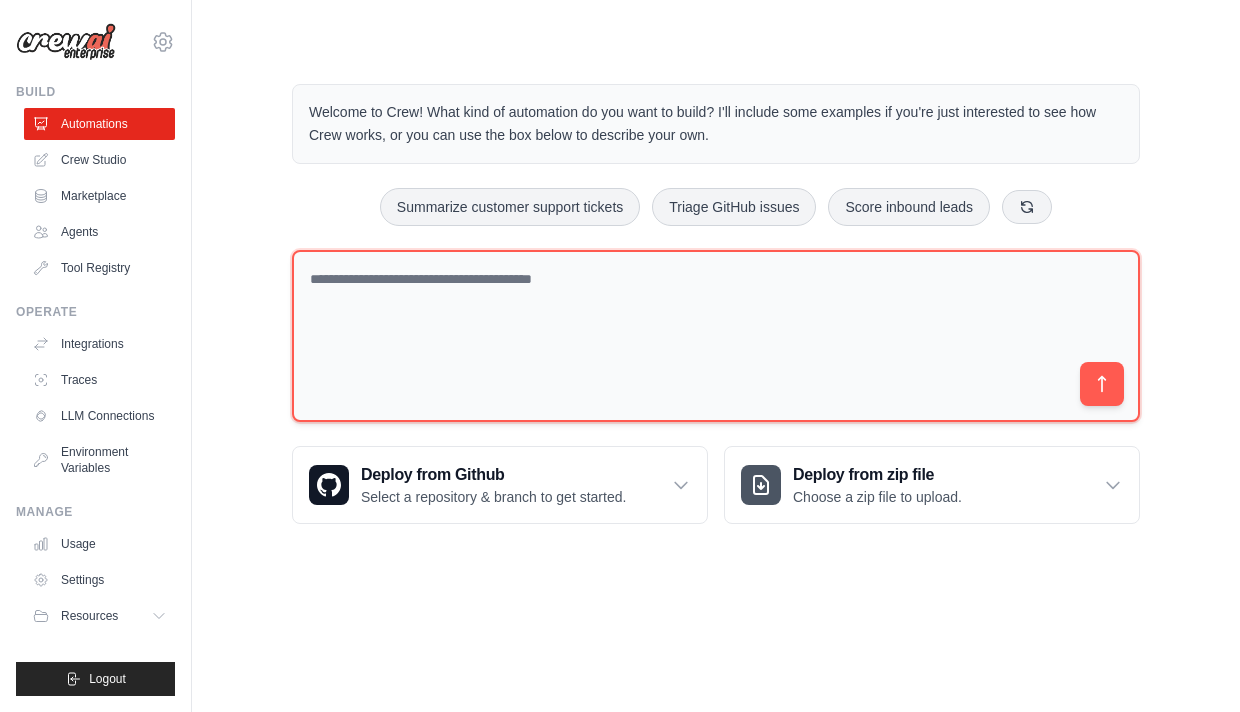 click at bounding box center [716, 336] 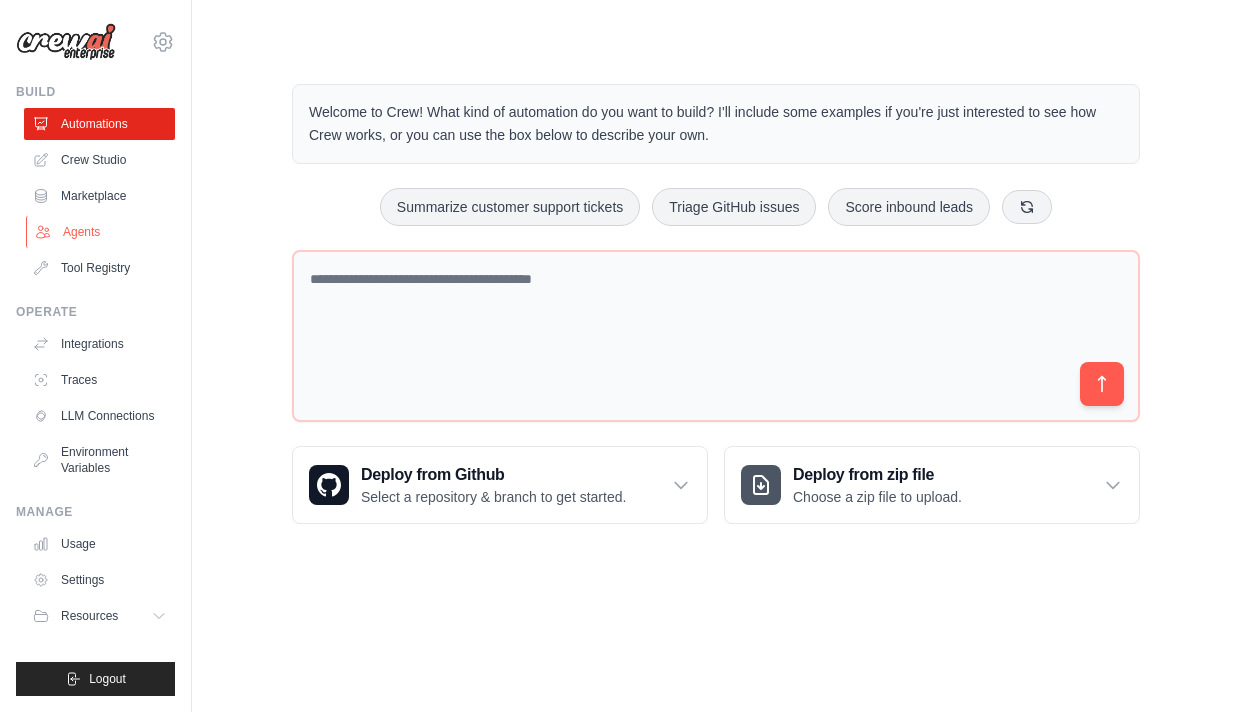 click on "Agents" at bounding box center (101, 232) 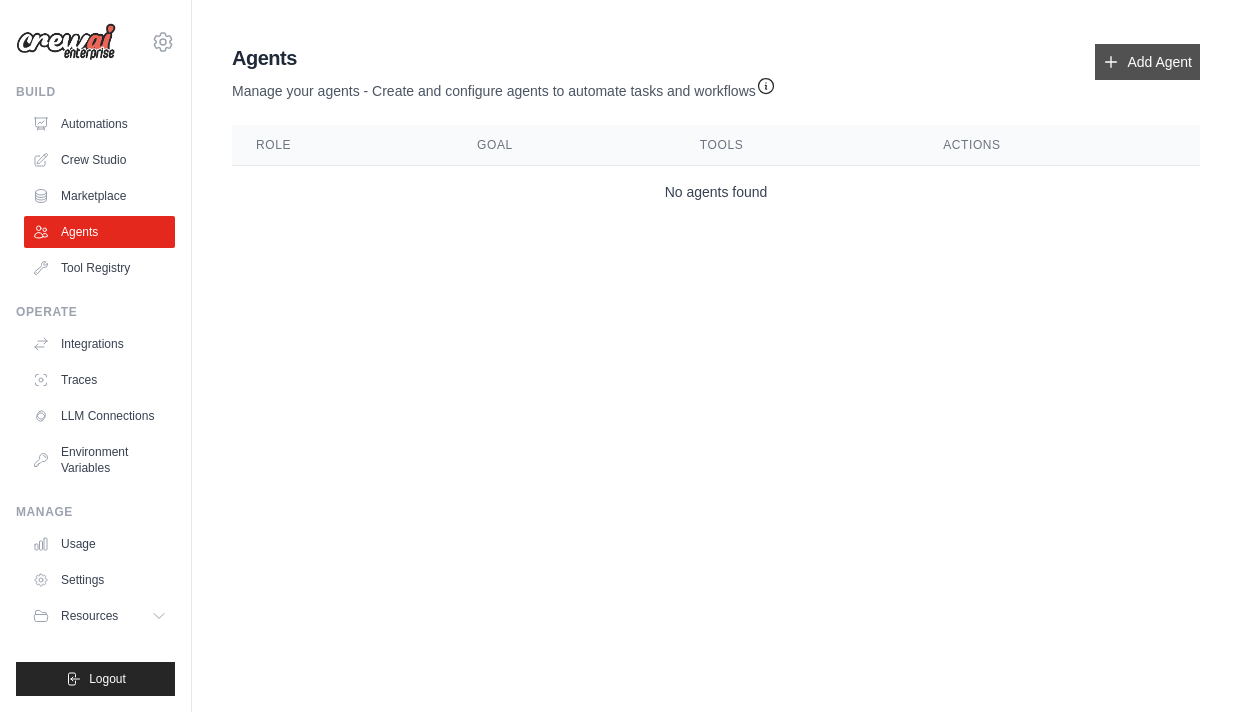click on "Add Agent" at bounding box center [1147, 62] 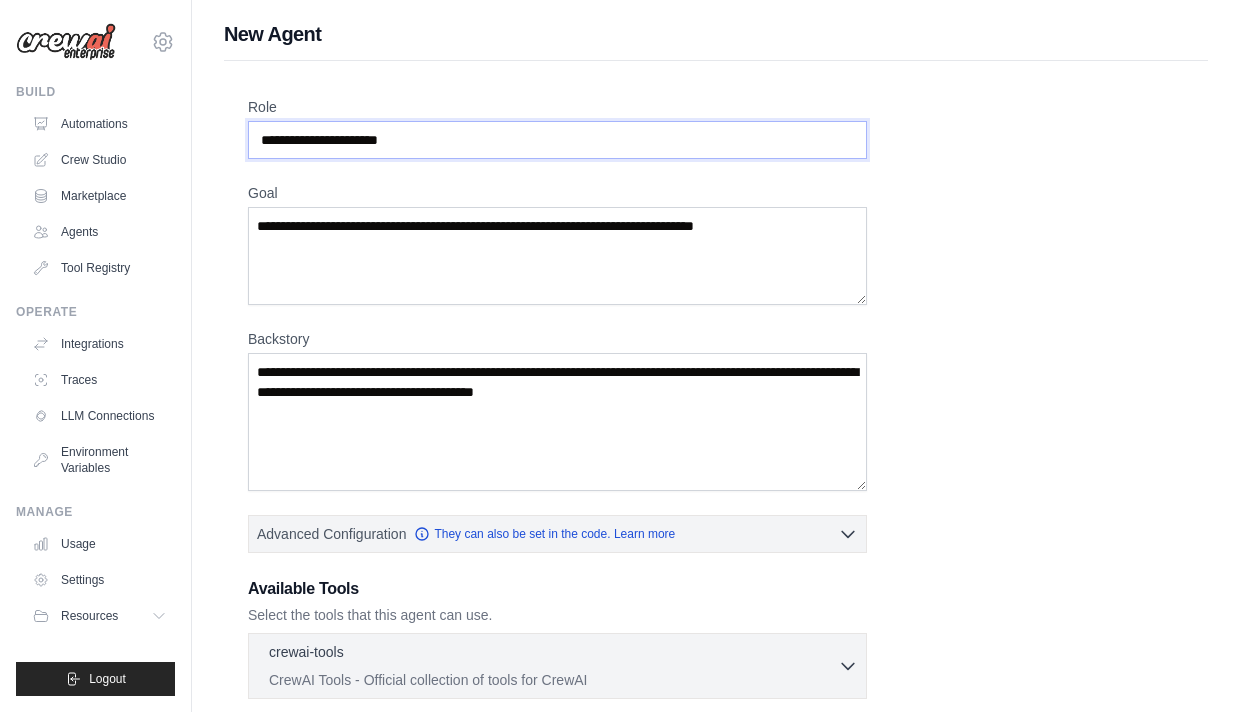 click on "Role" at bounding box center (557, 140) 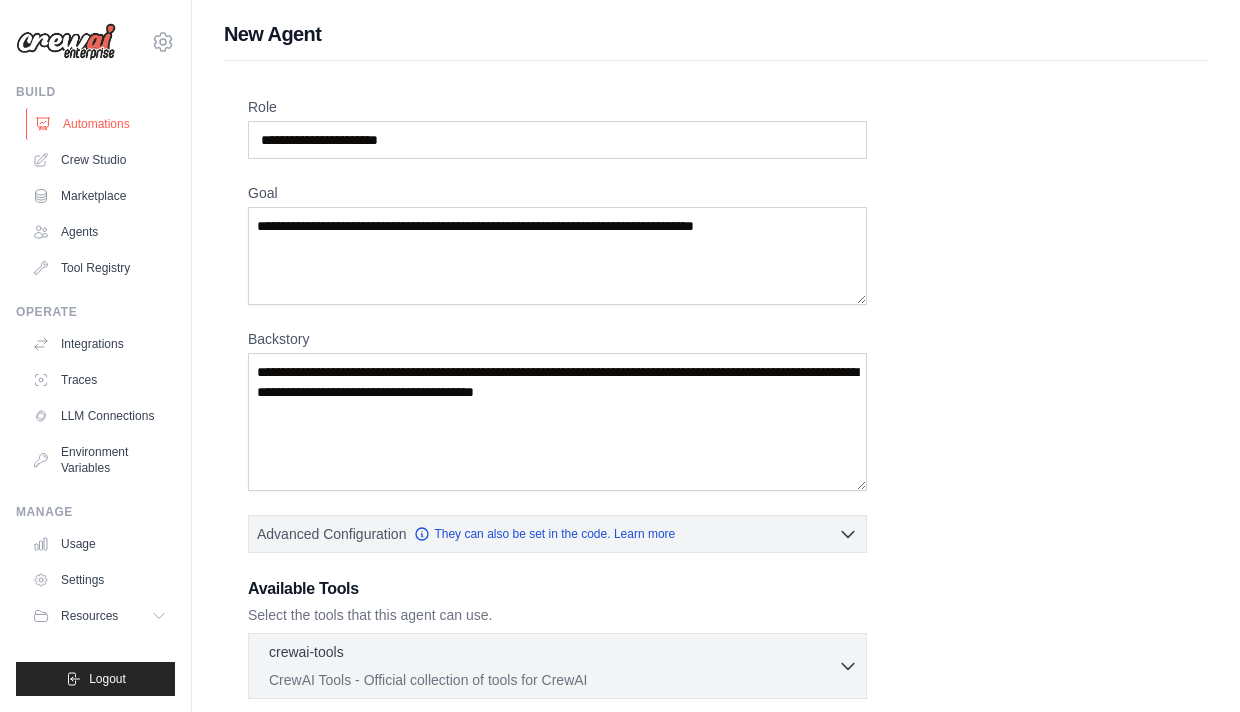 click on "Automations" at bounding box center (101, 124) 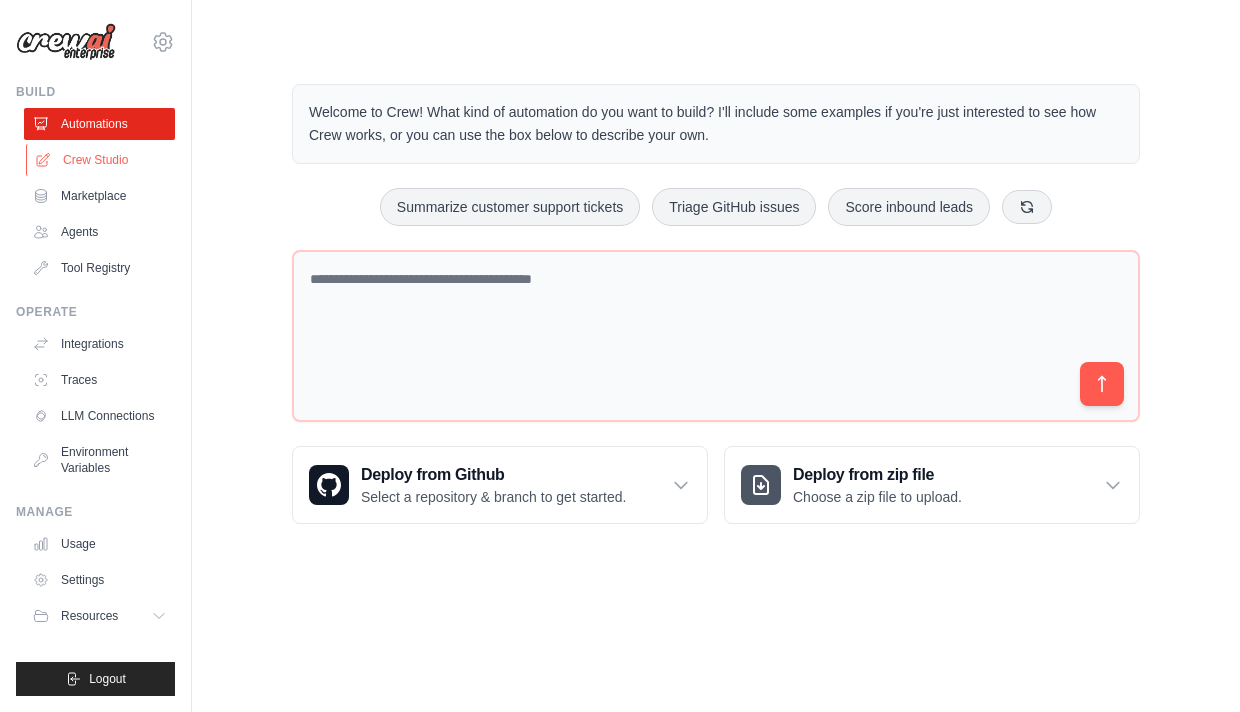 click on "Crew Studio" at bounding box center (101, 160) 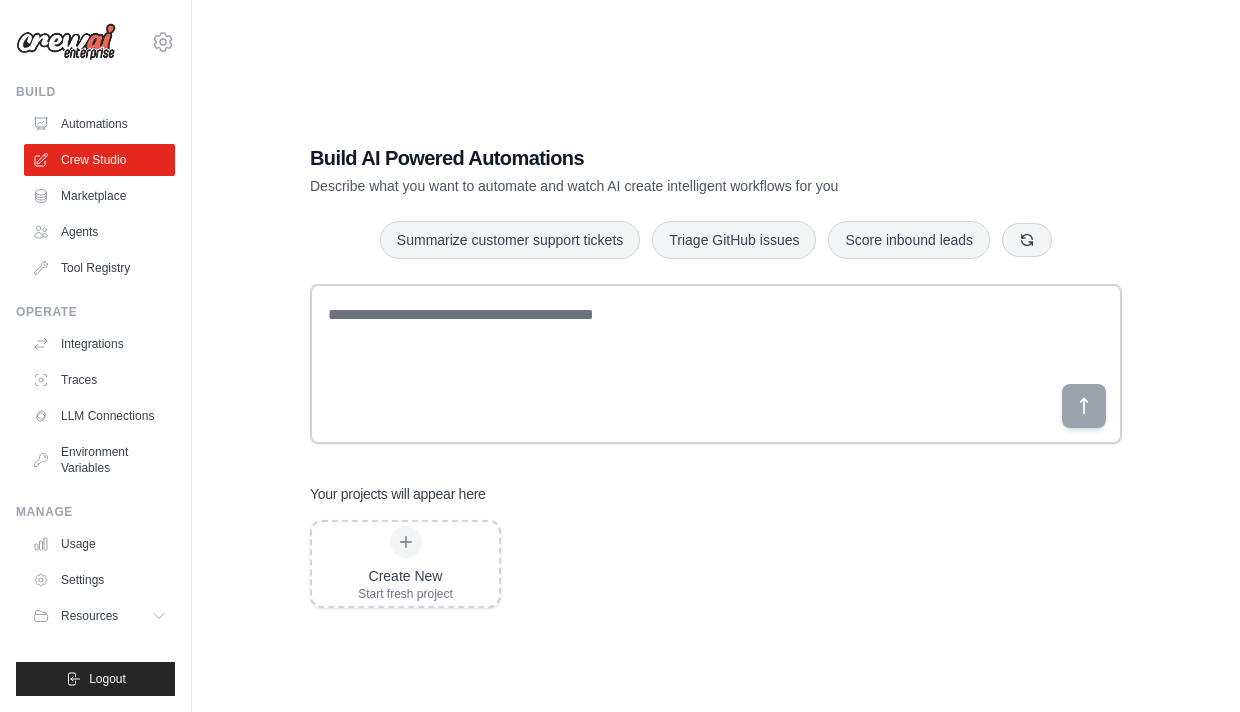 scroll, scrollTop: 0, scrollLeft: 0, axis: both 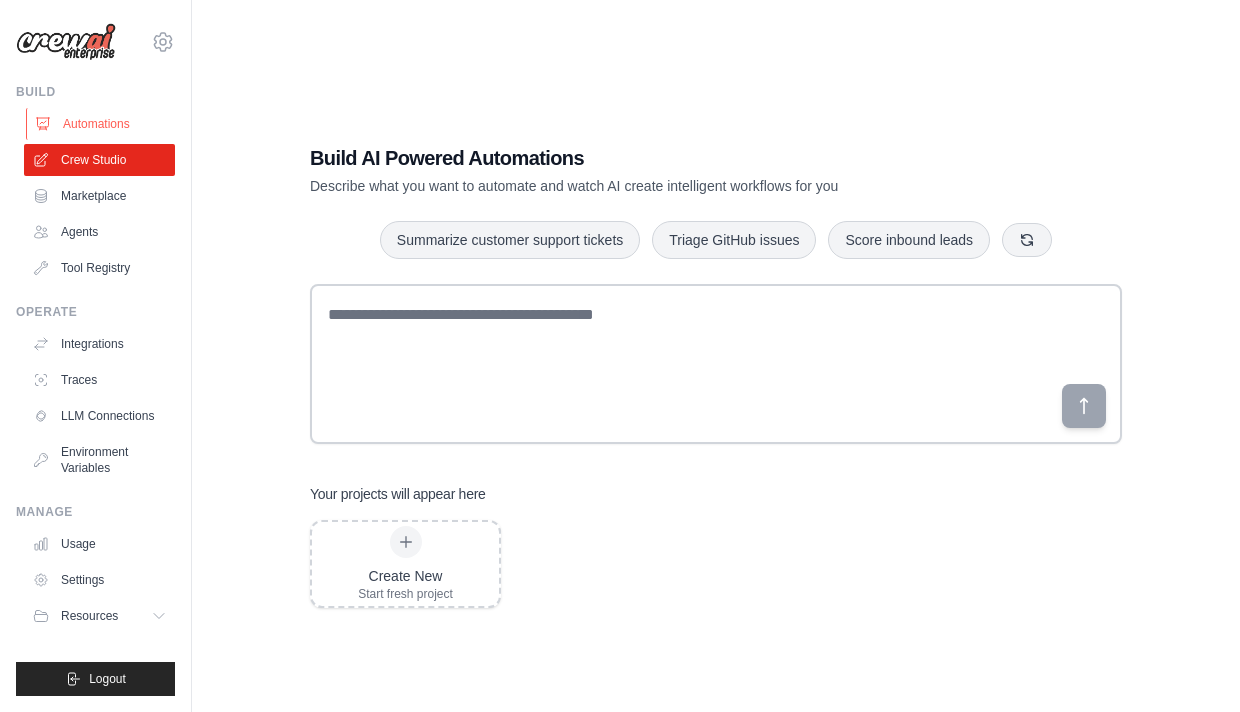 click on "Automations" at bounding box center [101, 124] 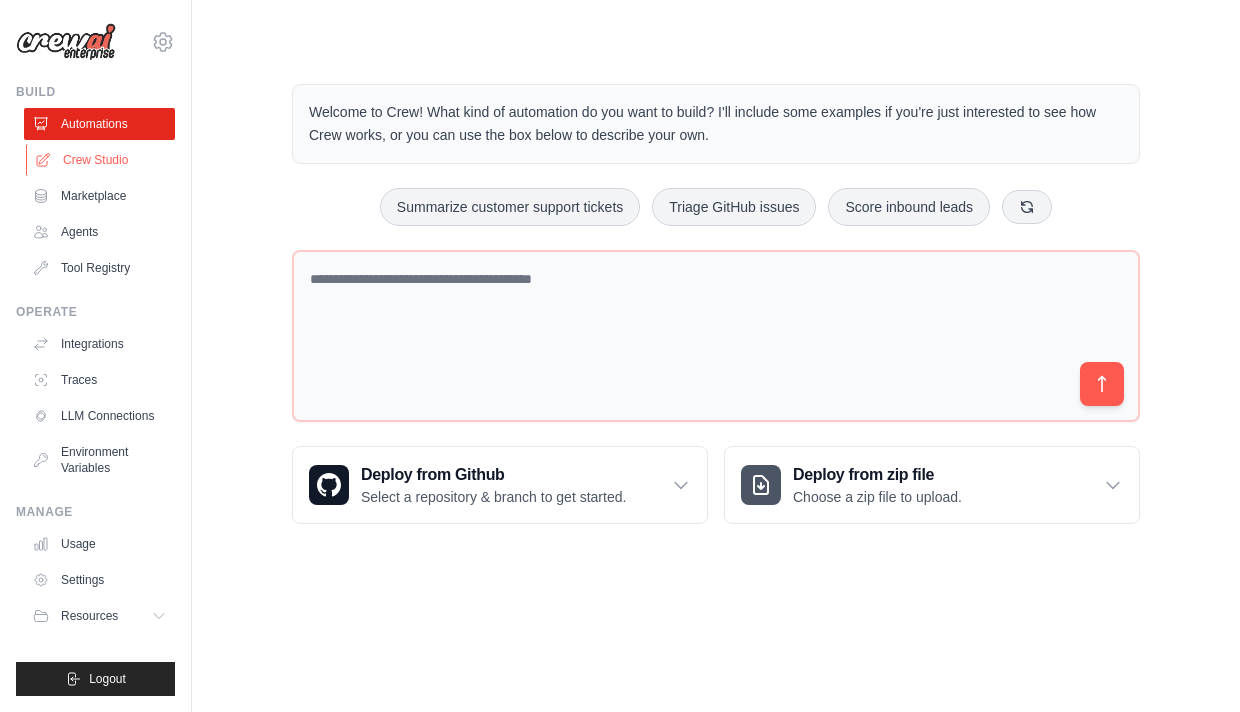 click on "Crew Studio" at bounding box center (101, 160) 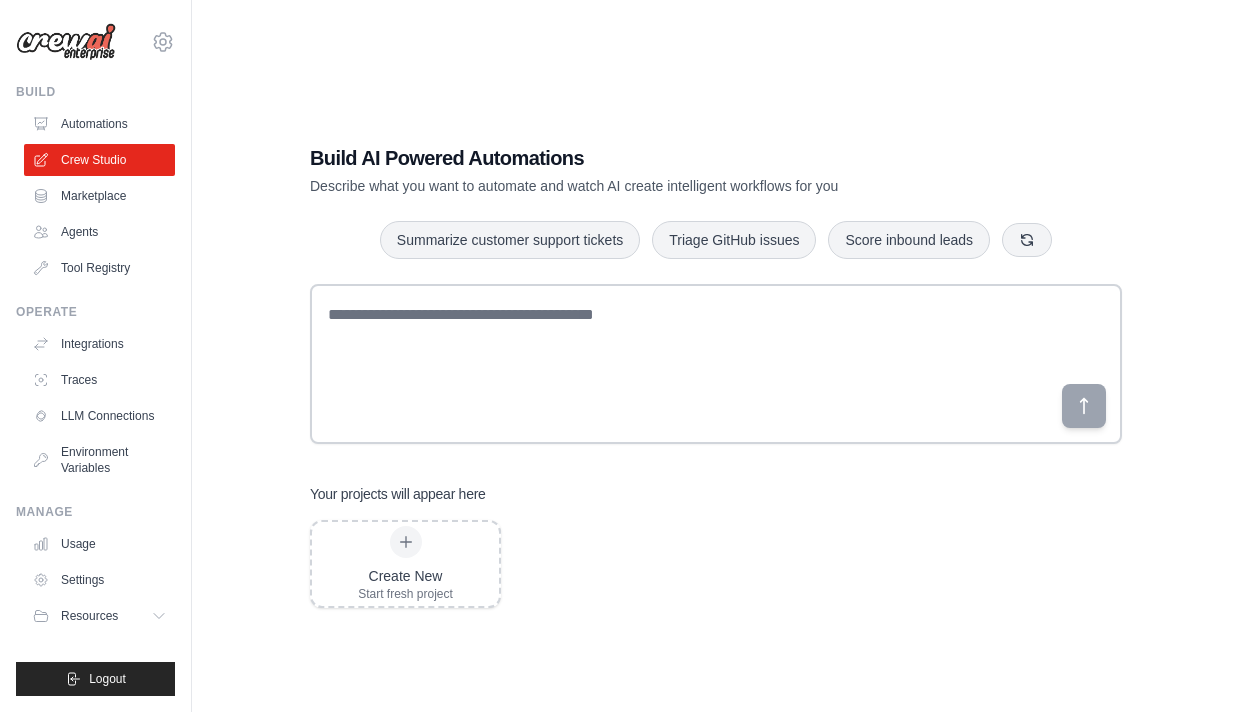 scroll, scrollTop: 0, scrollLeft: 0, axis: both 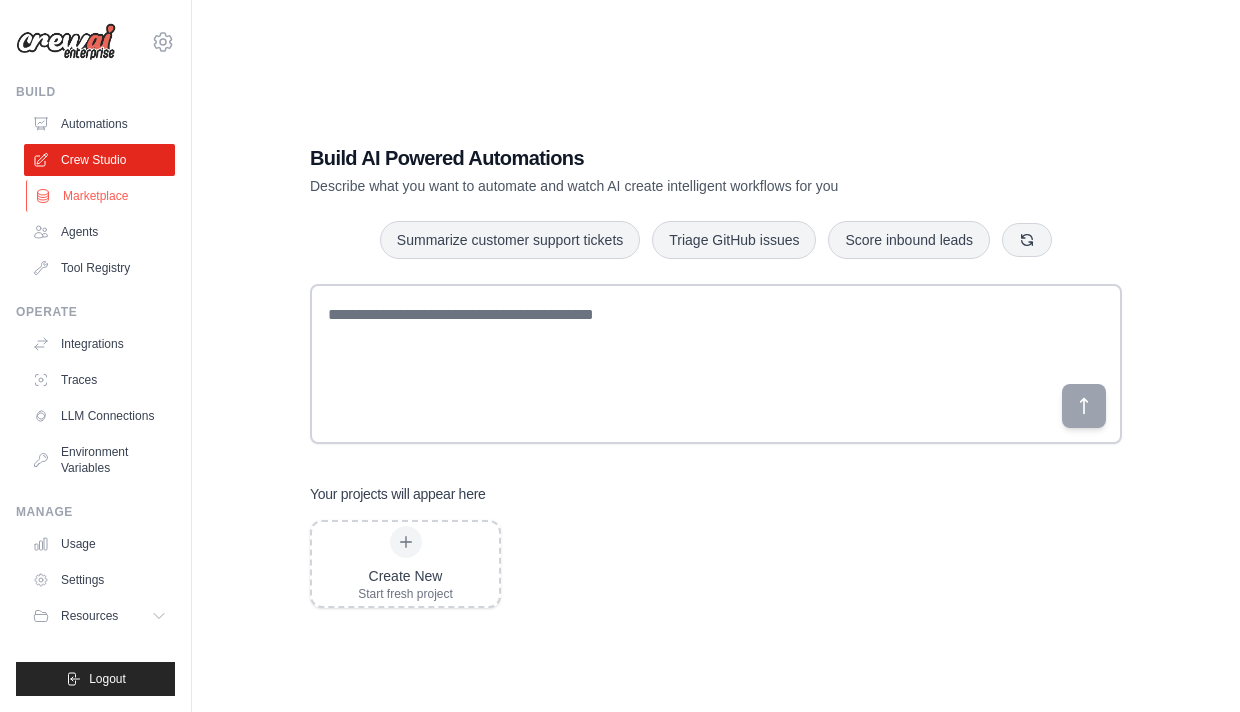 click on "Marketplace" at bounding box center [101, 196] 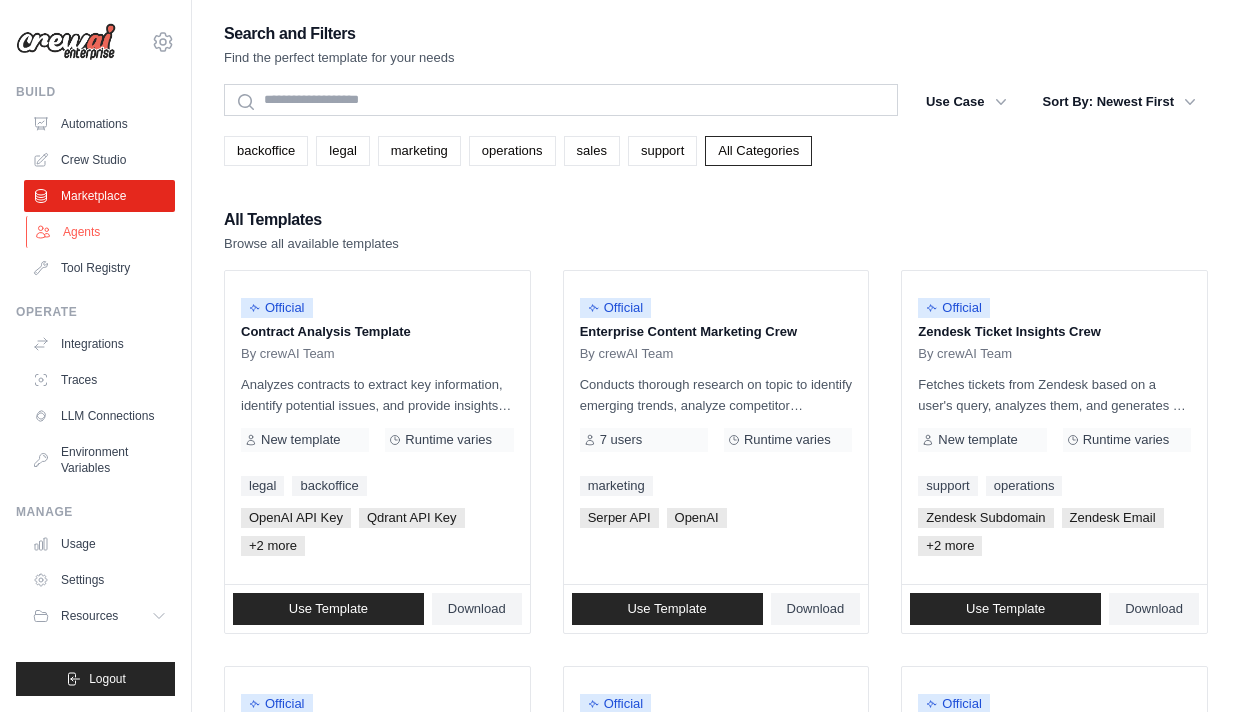 click on "Agents" at bounding box center [101, 232] 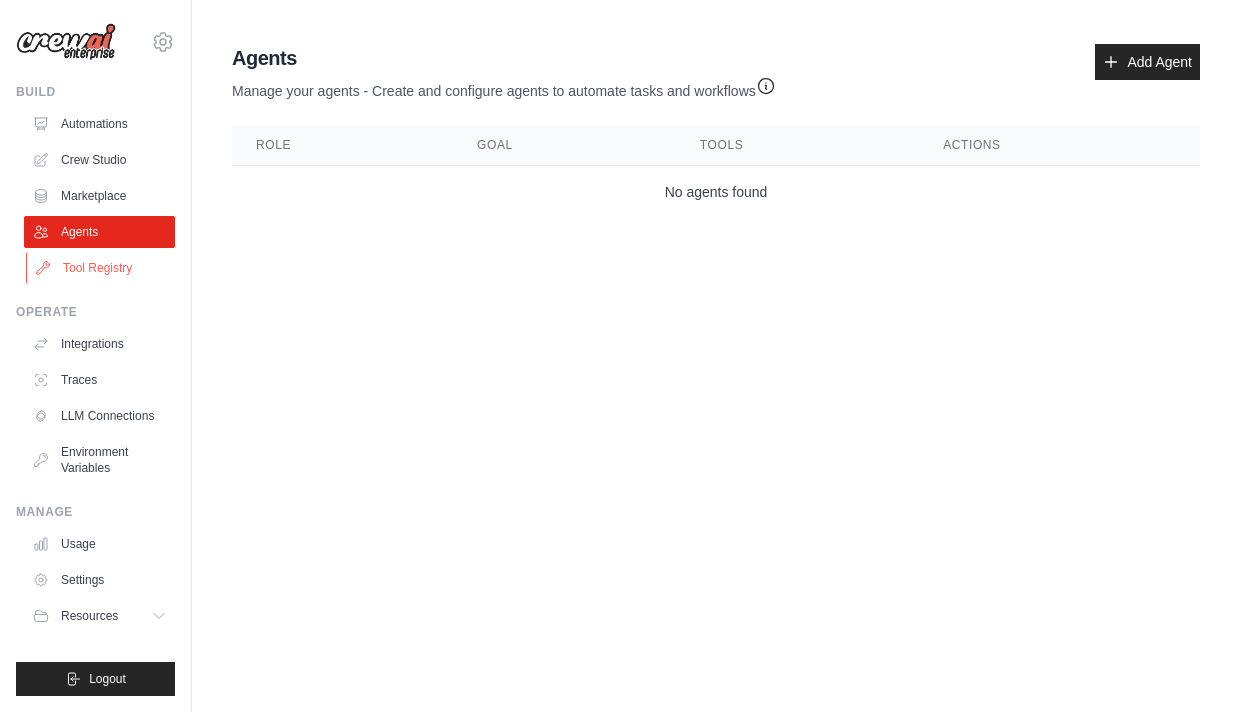 click on "Tool Registry" at bounding box center [101, 268] 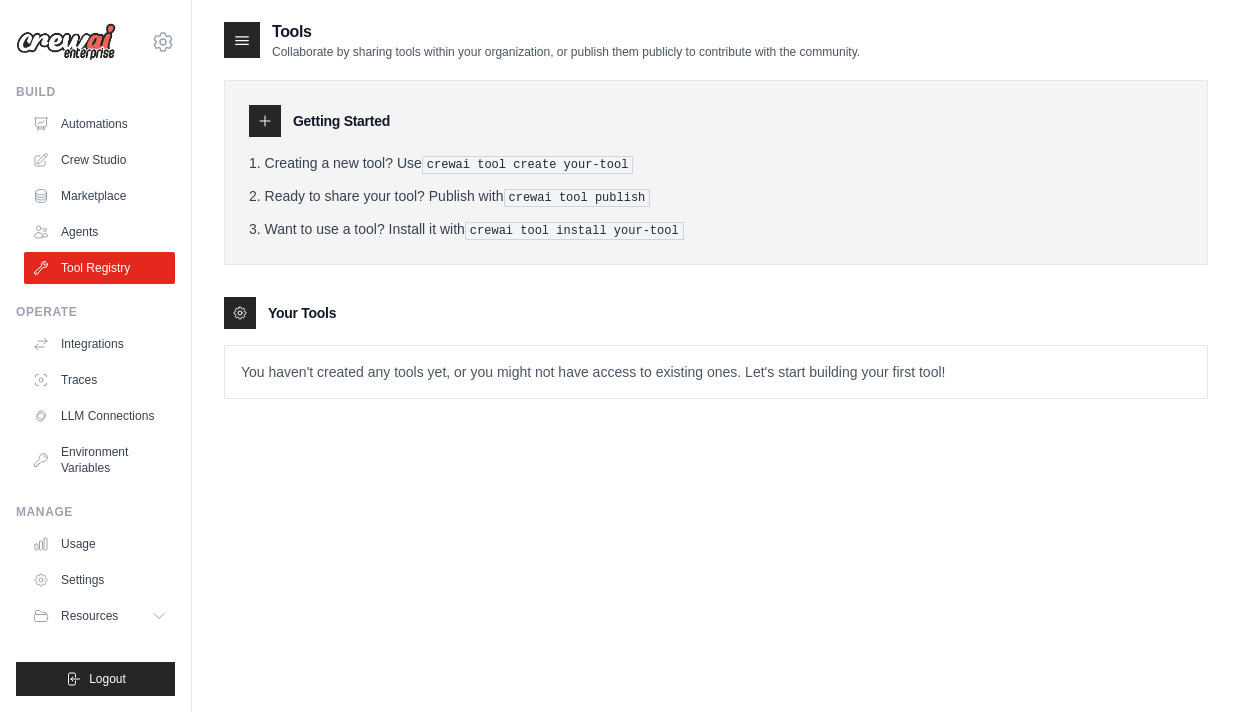 click on "crewai tool create your-tool" at bounding box center [528, 165] 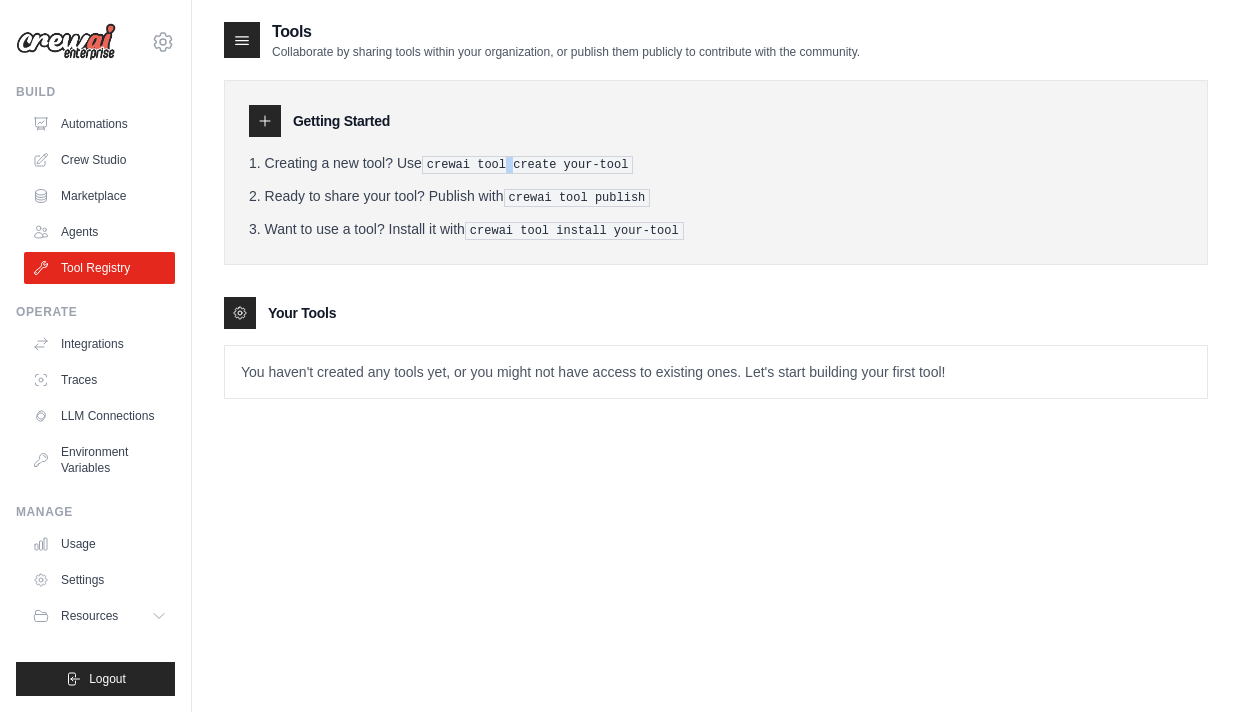 click on "crewai tool create your-tool" at bounding box center (528, 165) 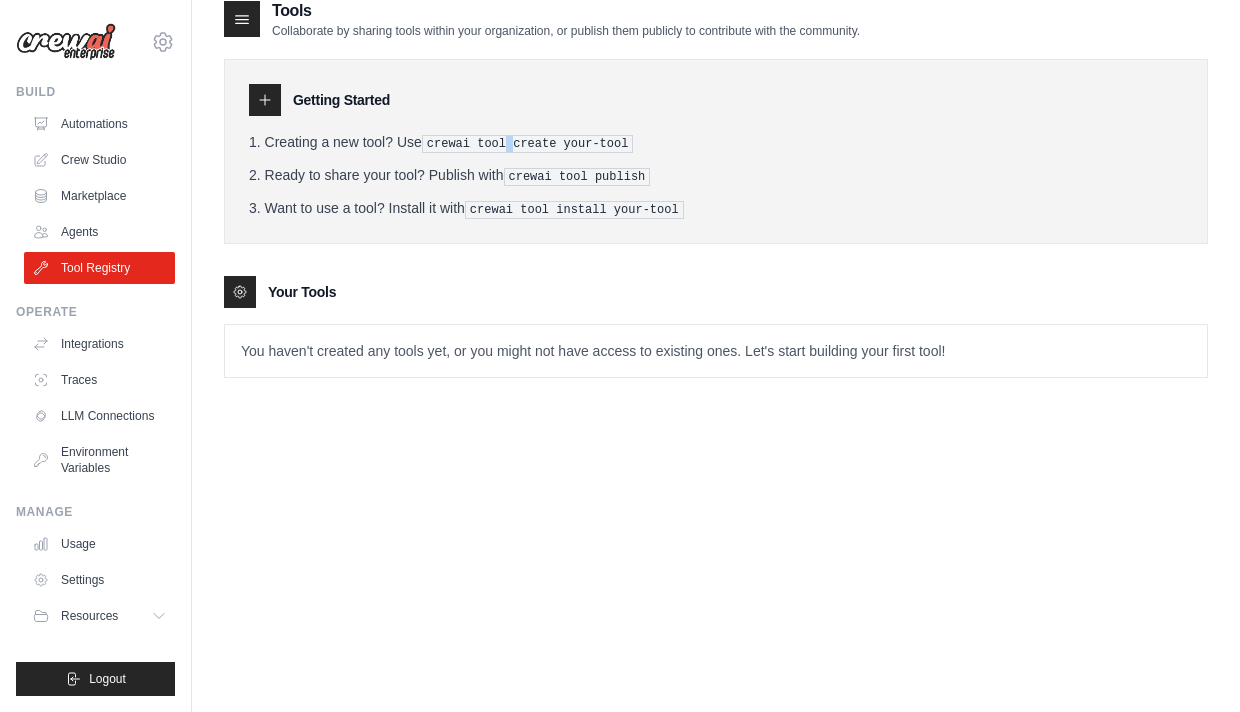scroll, scrollTop: 0, scrollLeft: 0, axis: both 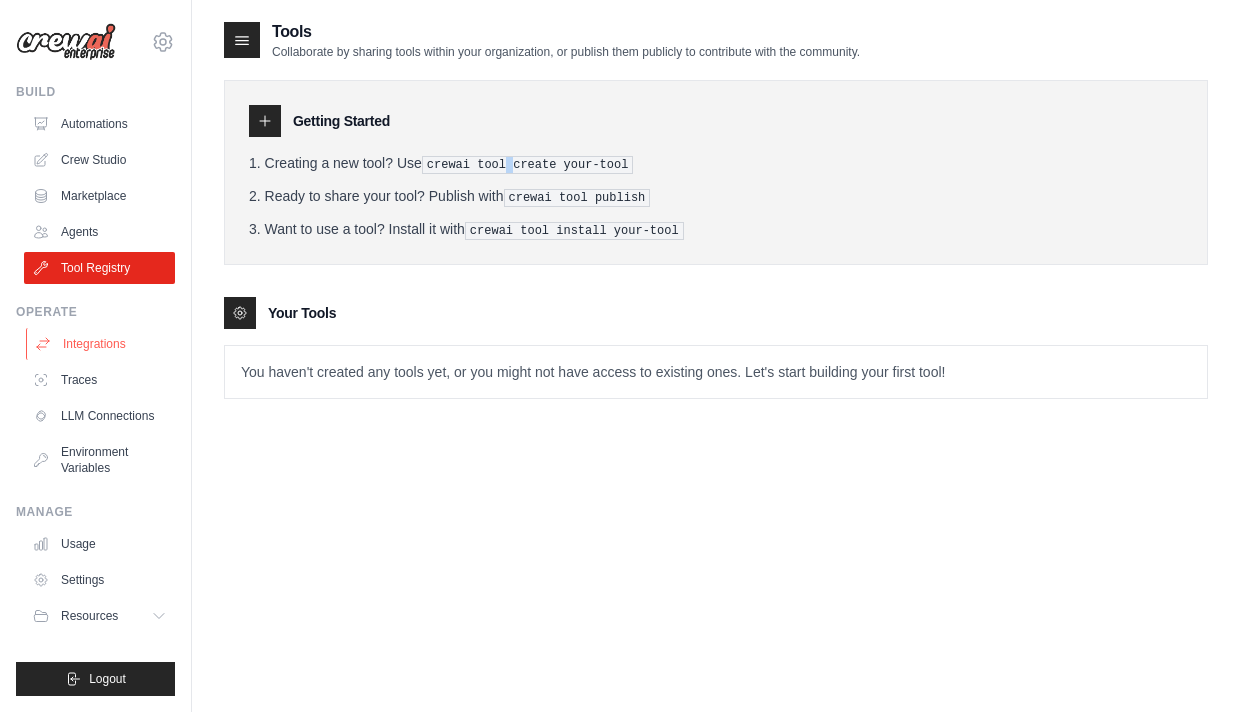 click on "Integrations" at bounding box center [101, 344] 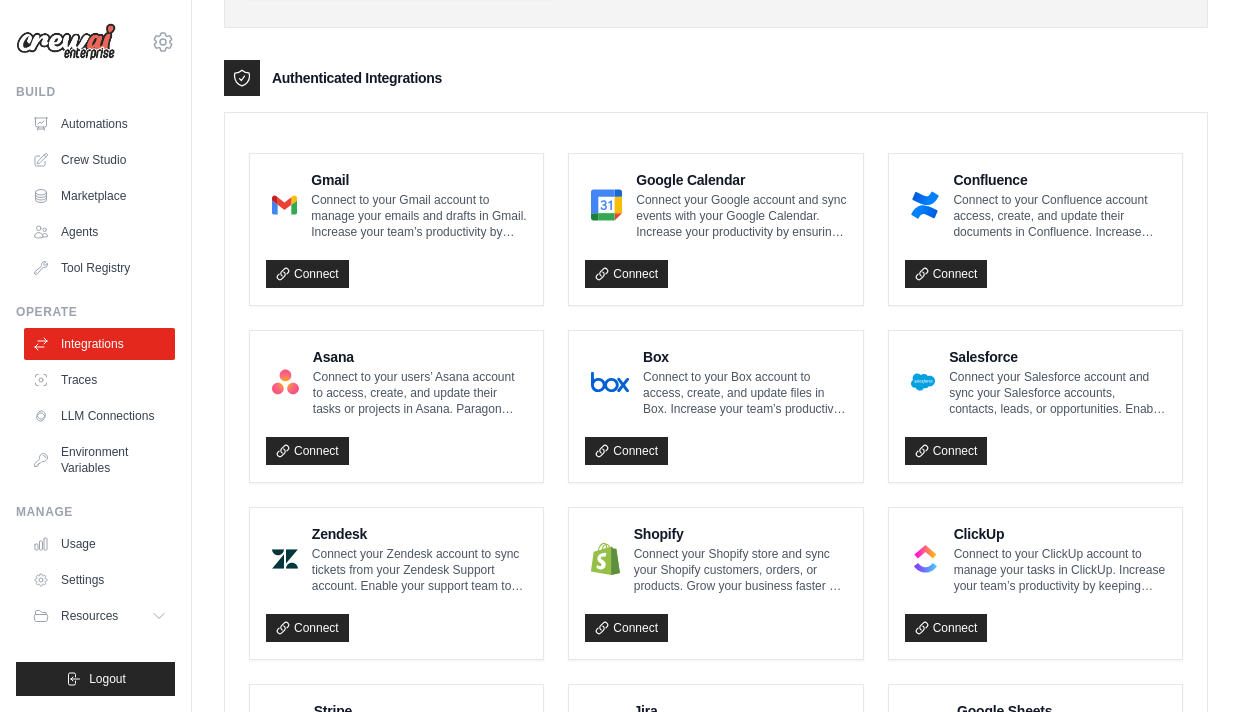 scroll, scrollTop: 429, scrollLeft: 0, axis: vertical 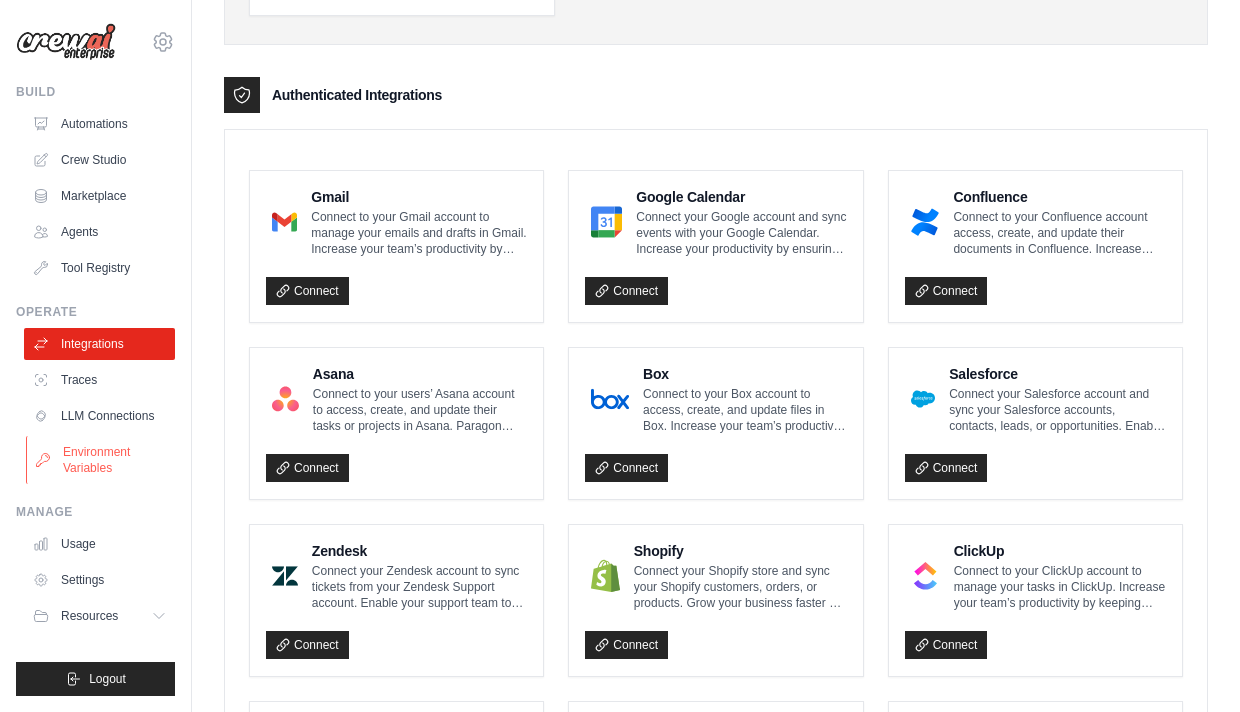 click on "Environment Variables" at bounding box center [101, 460] 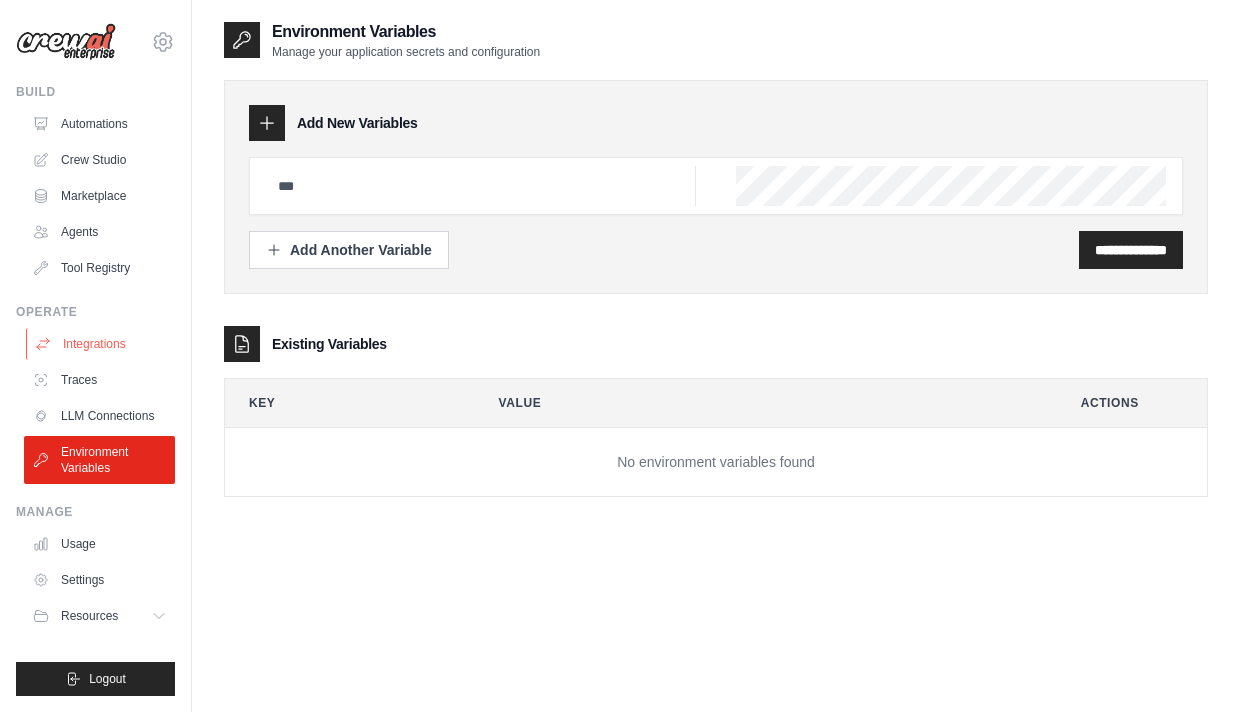 click on "Integrations" at bounding box center [101, 344] 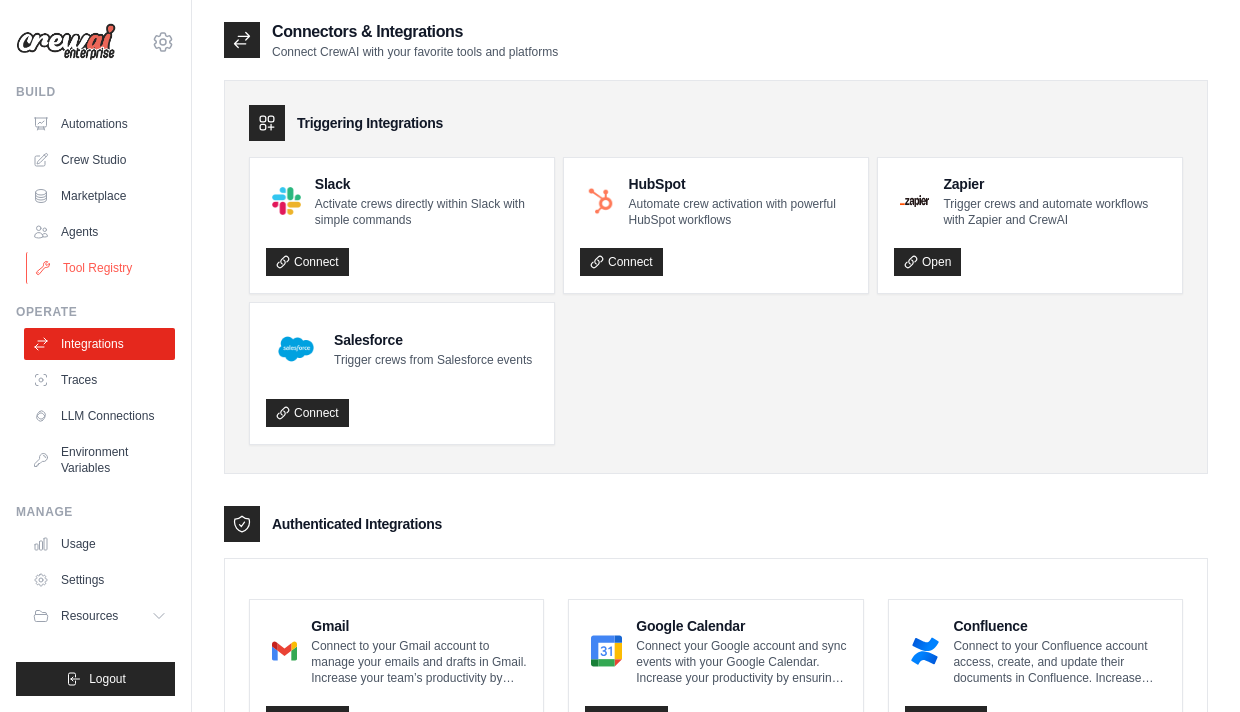 click on "Tool Registry" at bounding box center (101, 268) 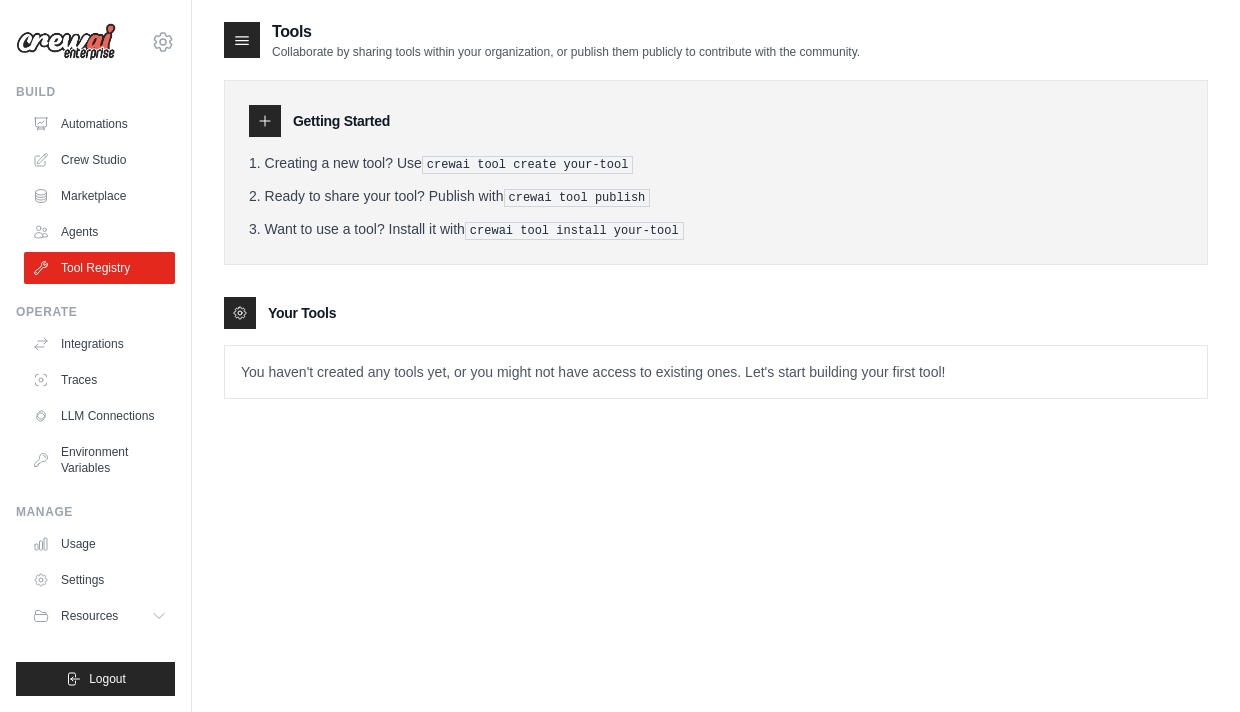 click on "You haven't created any tools yet, or you might not have access to
existing ones. Let's start building your first tool!" at bounding box center (716, 372) 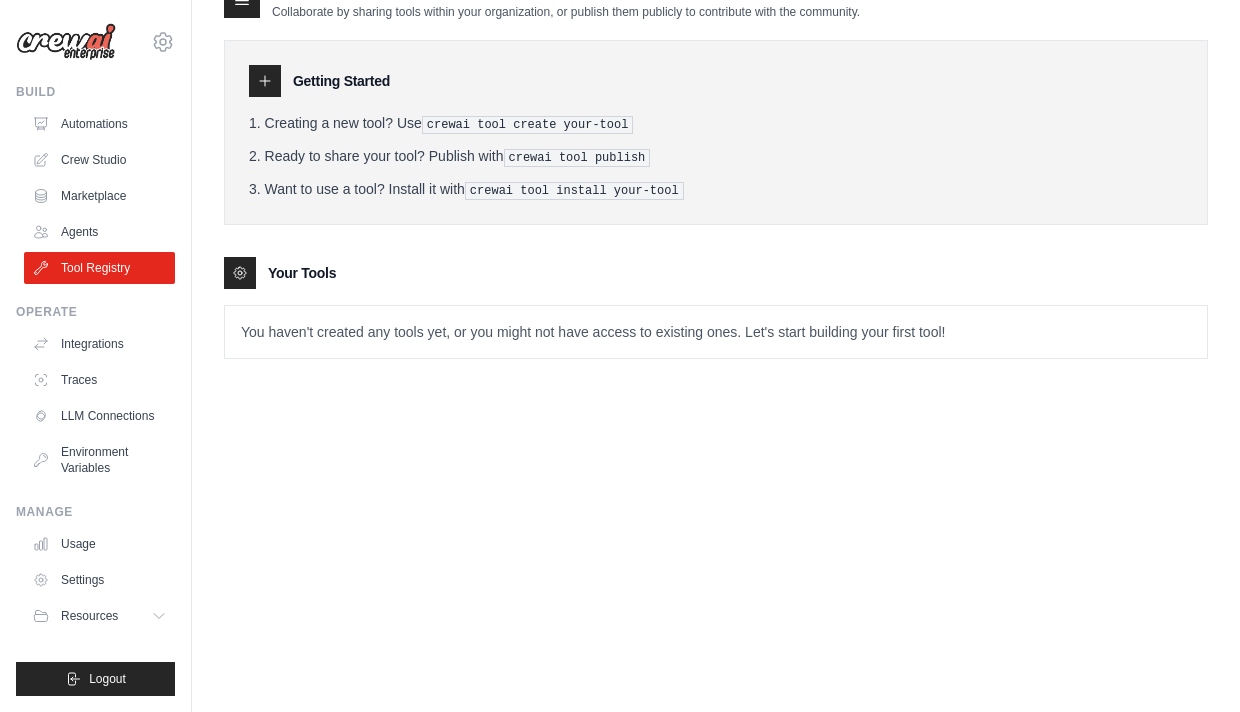 scroll, scrollTop: 0, scrollLeft: 0, axis: both 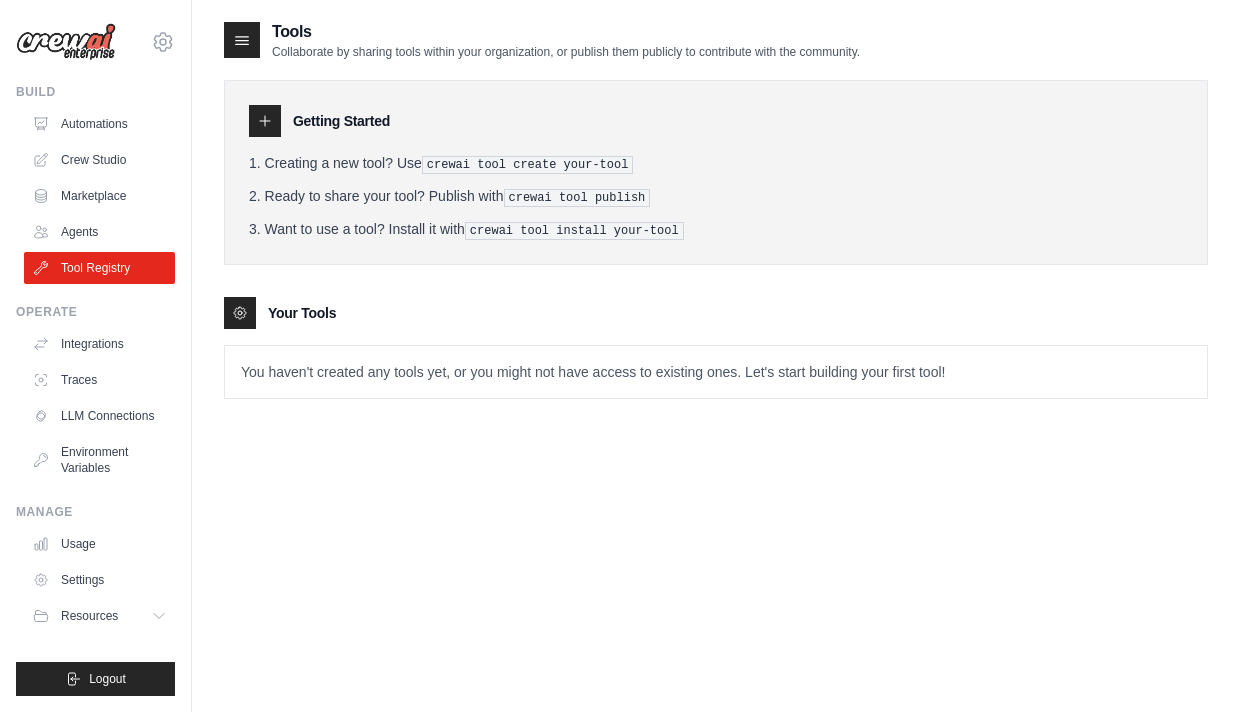 click 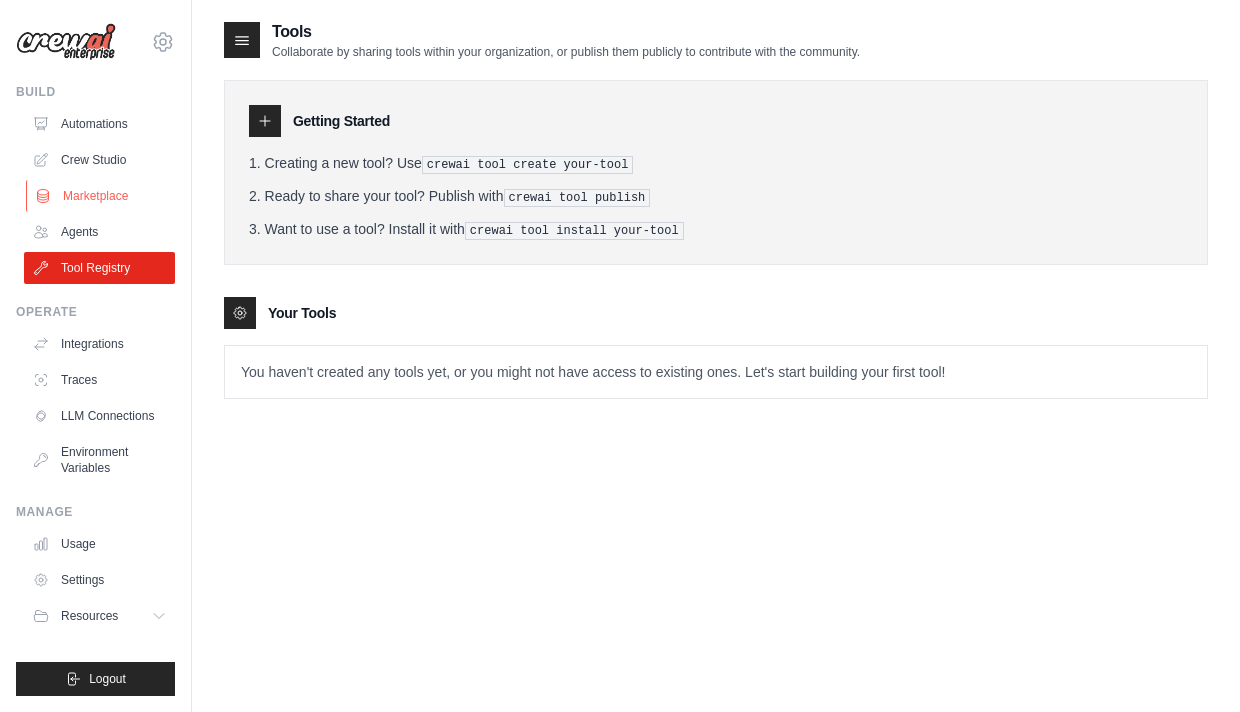 click on "Marketplace" at bounding box center (101, 196) 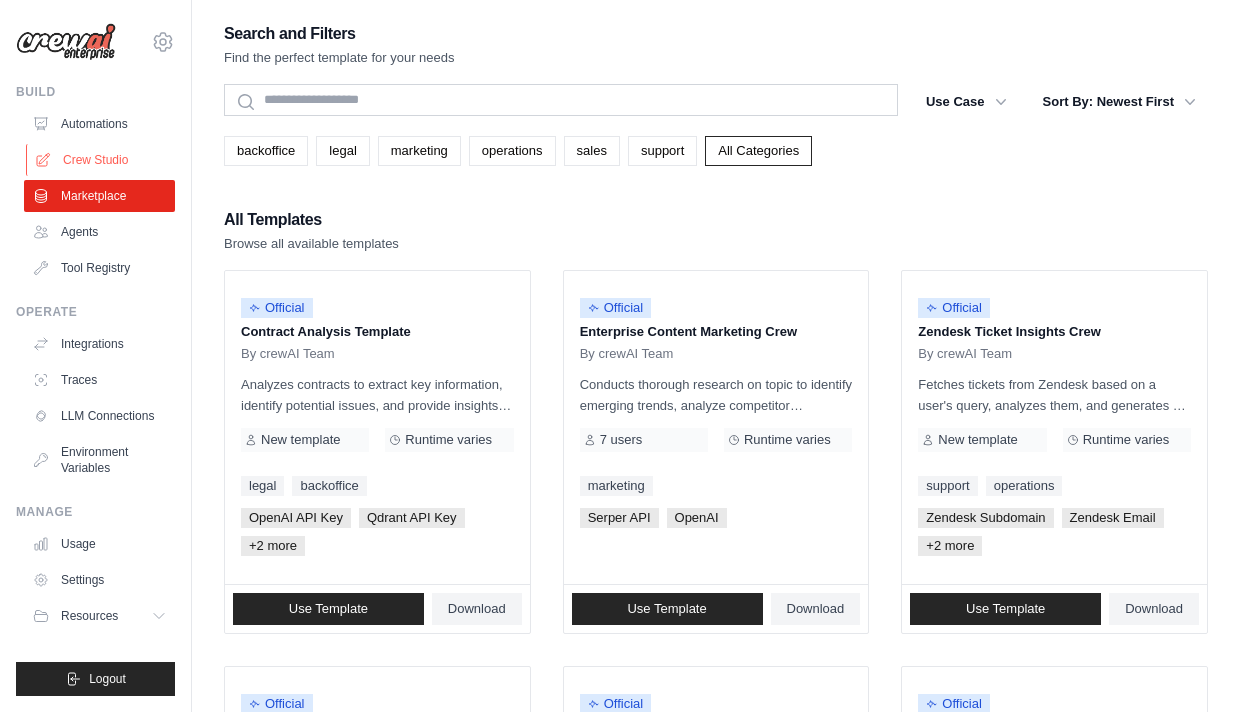 click on "Crew Studio" at bounding box center (101, 160) 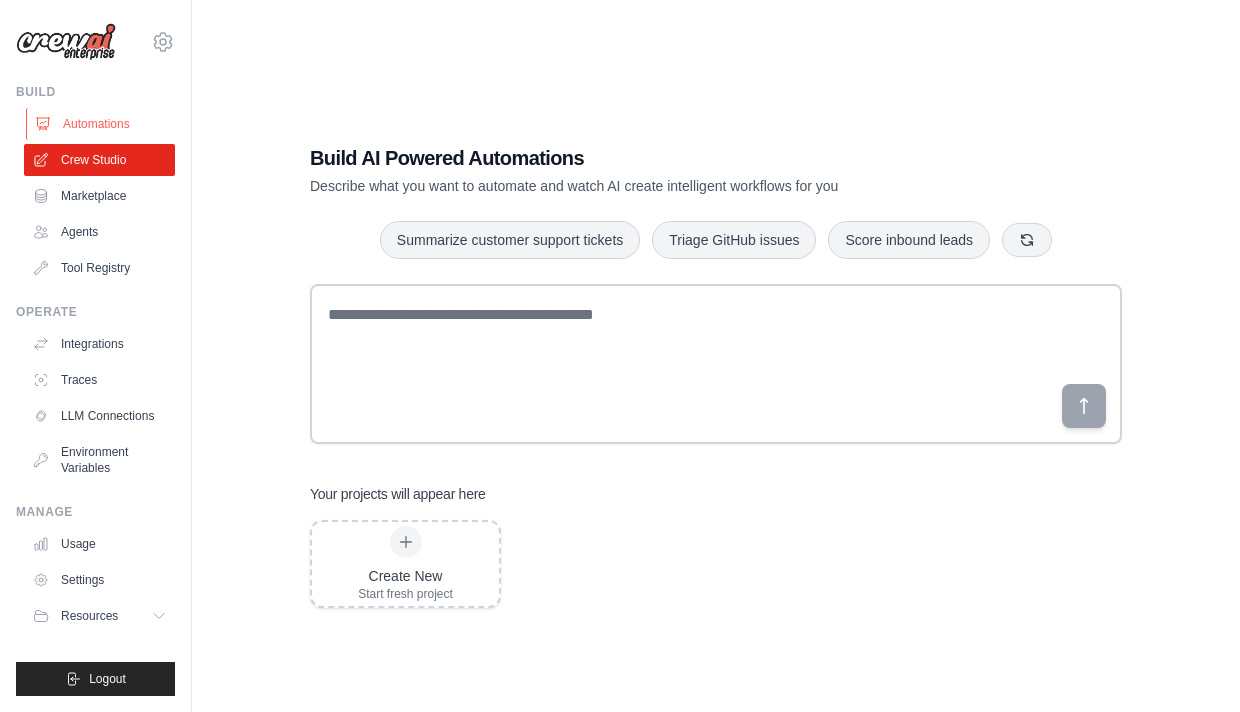 scroll, scrollTop: 0, scrollLeft: 0, axis: both 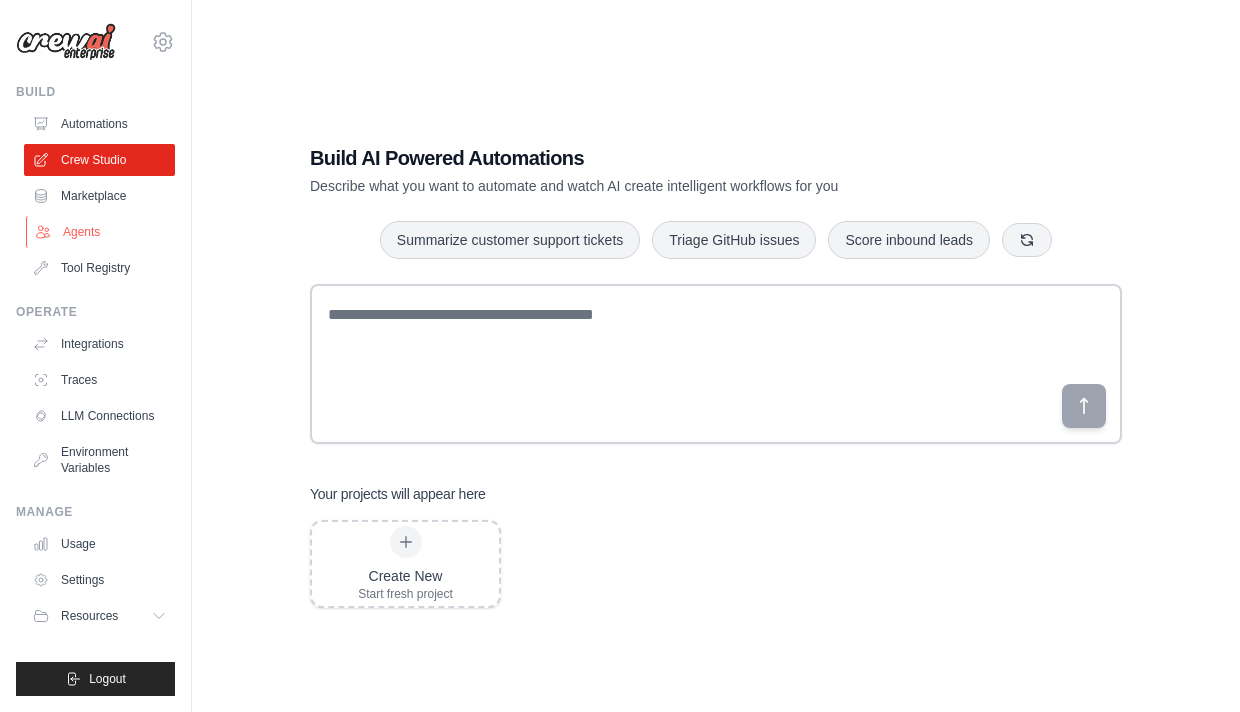 click on "Agents" at bounding box center (101, 232) 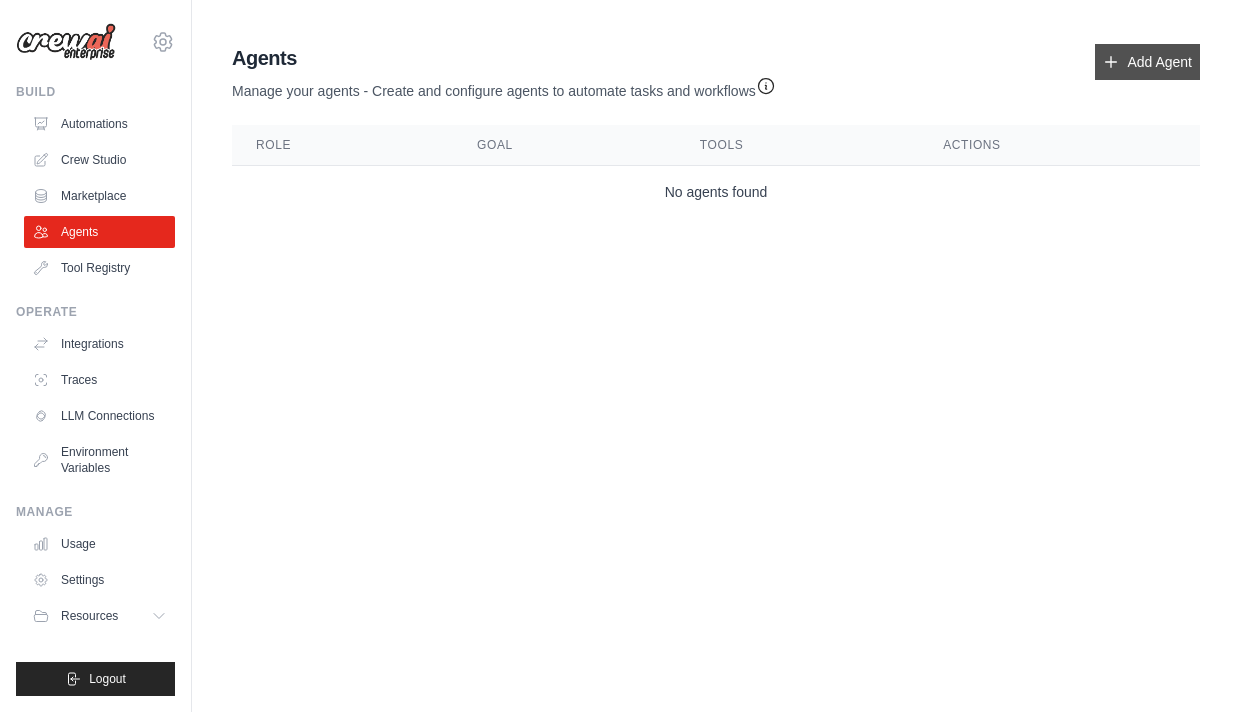 click on "Add Agent" at bounding box center (1147, 62) 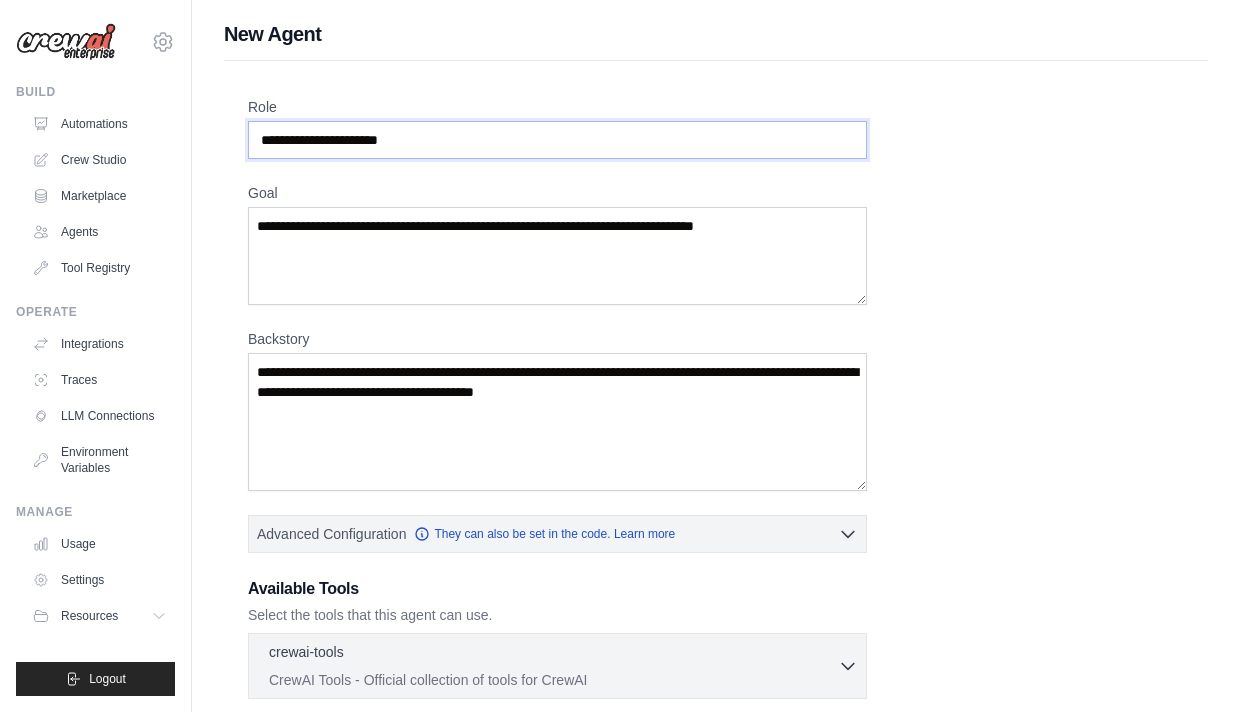 click on "Role" at bounding box center [557, 140] 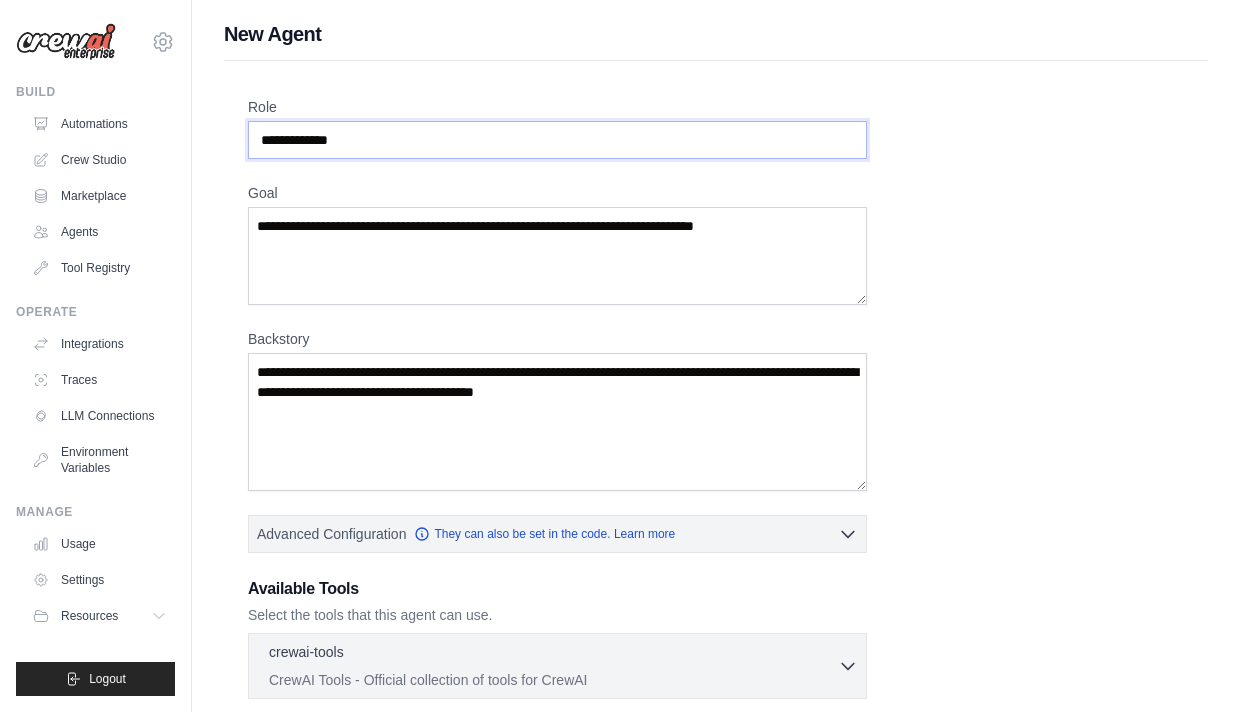type on "**********" 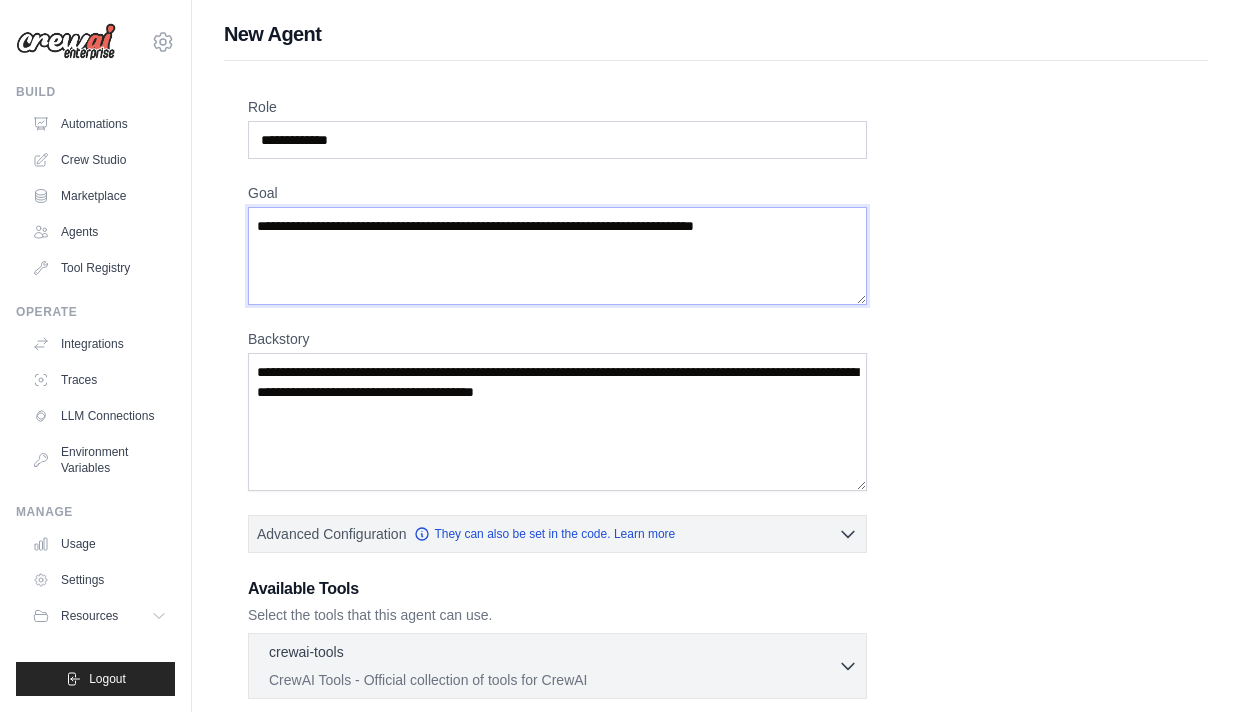 click on "Goal" at bounding box center [557, 256] 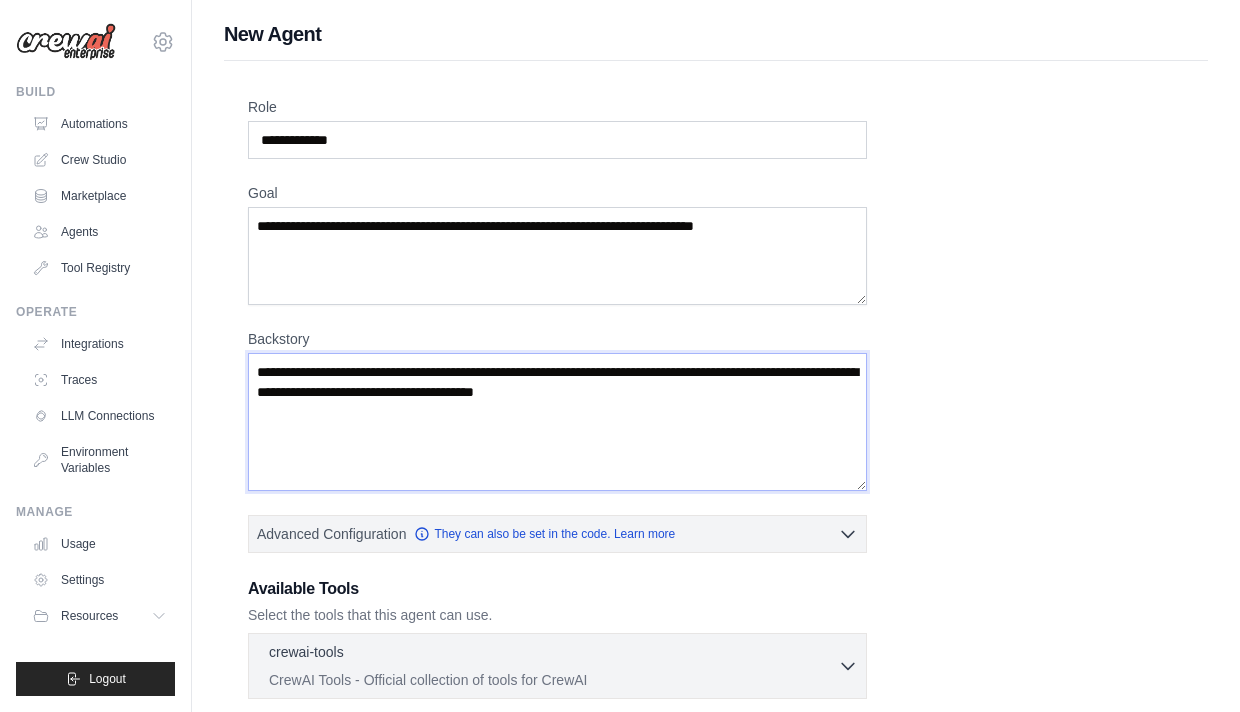 click on "Backstory" at bounding box center (557, 422) 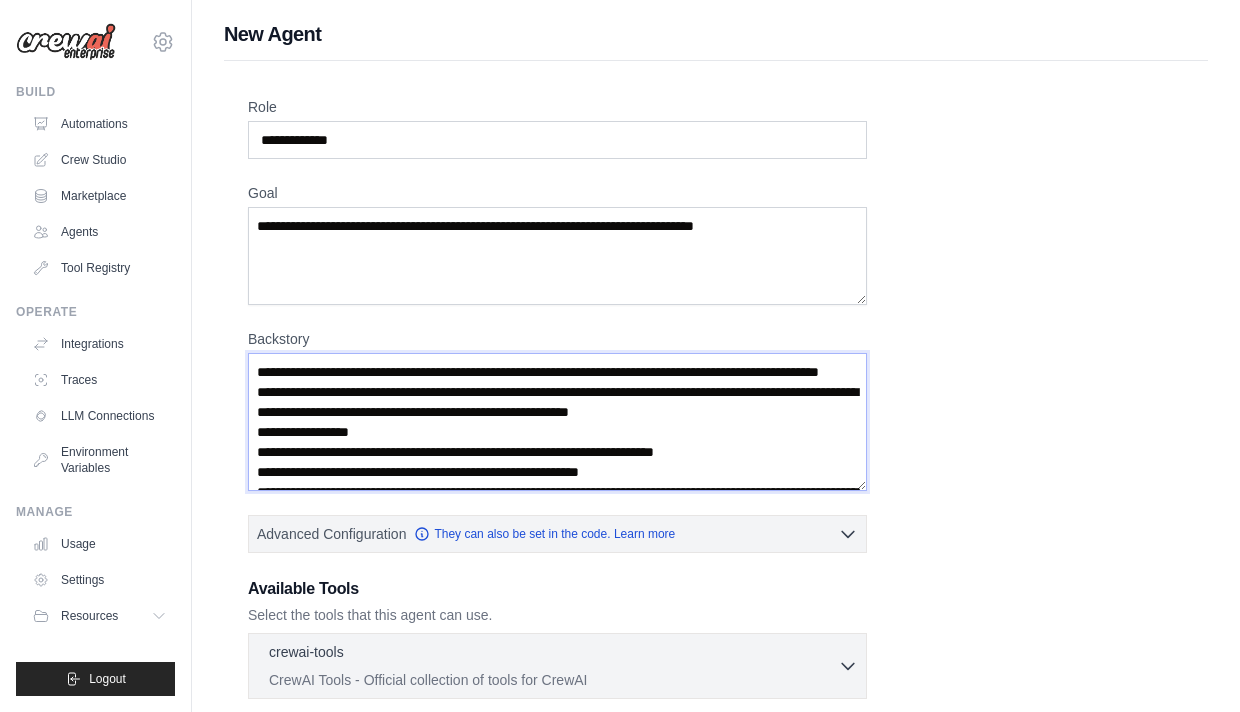 scroll, scrollTop: 390, scrollLeft: 0, axis: vertical 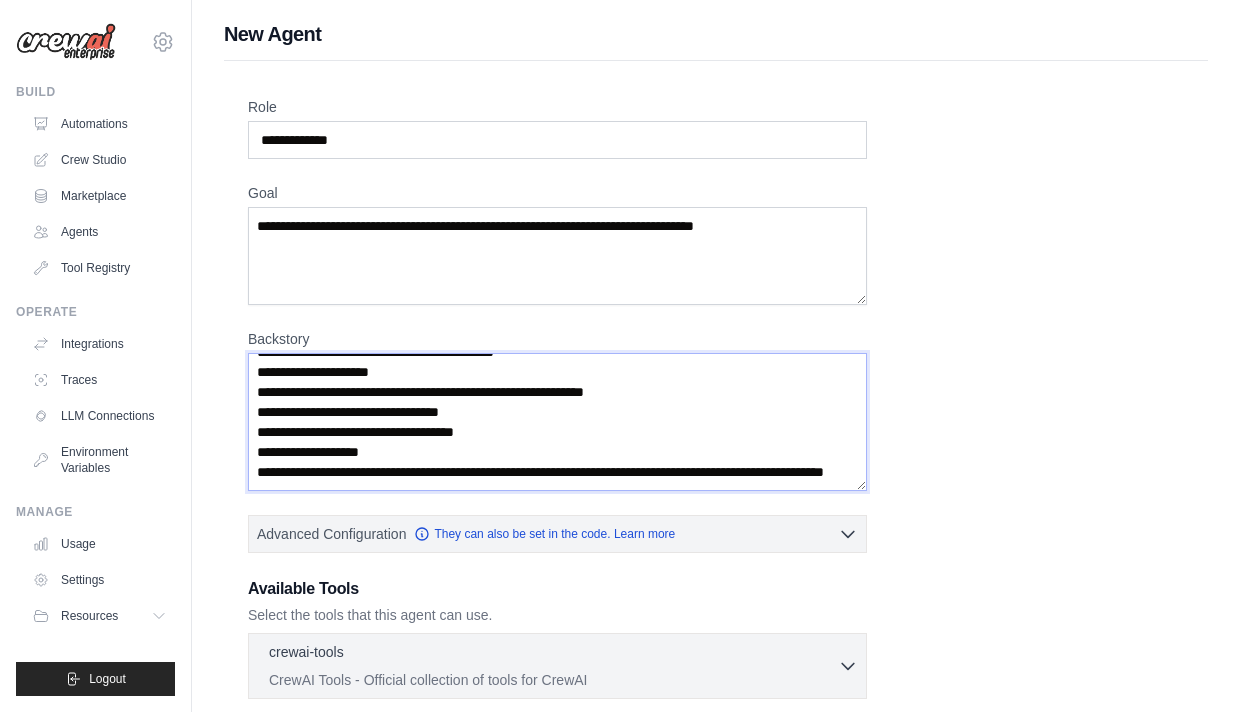 type on "**********" 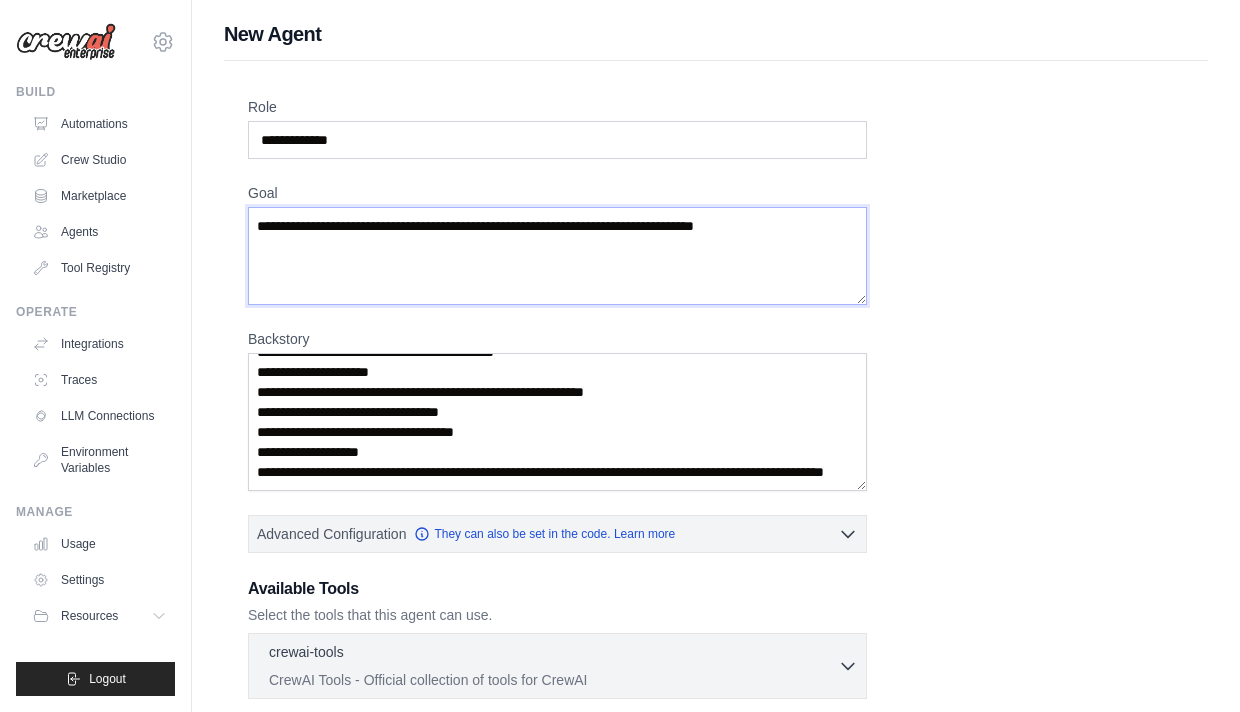 click on "Goal" at bounding box center (557, 256) 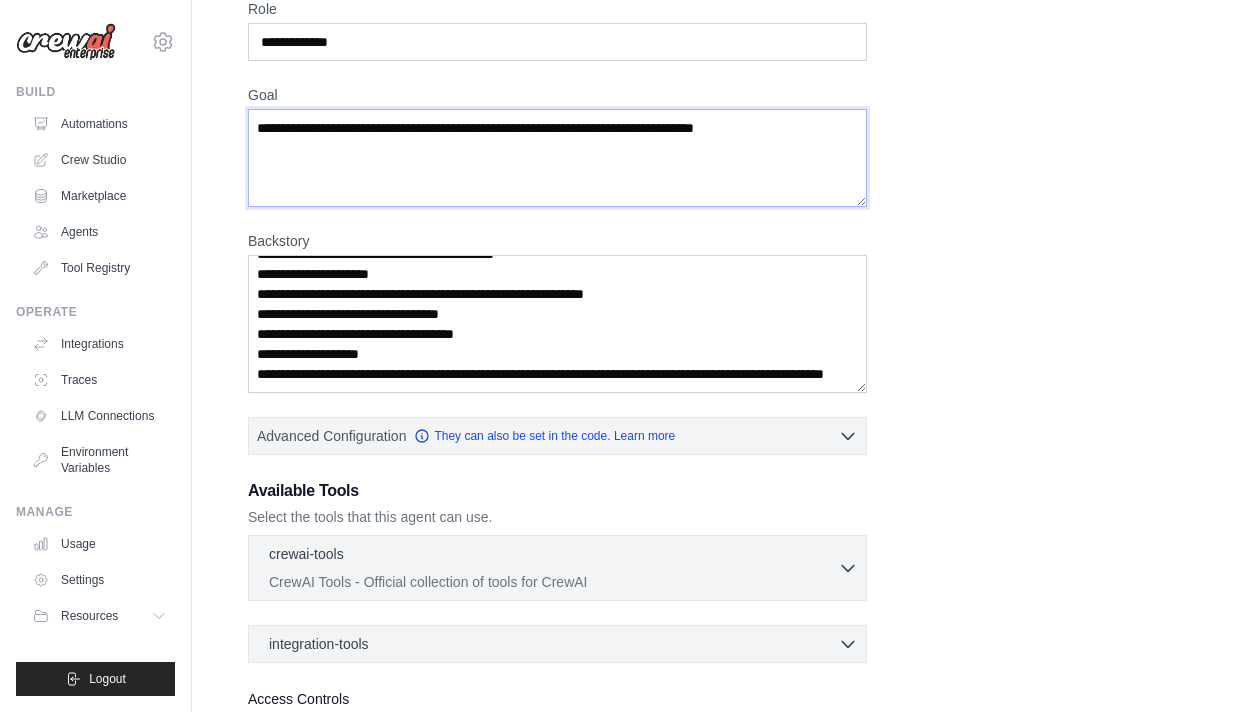 scroll, scrollTop: 99, scrollLeft: 0, axis: vertical 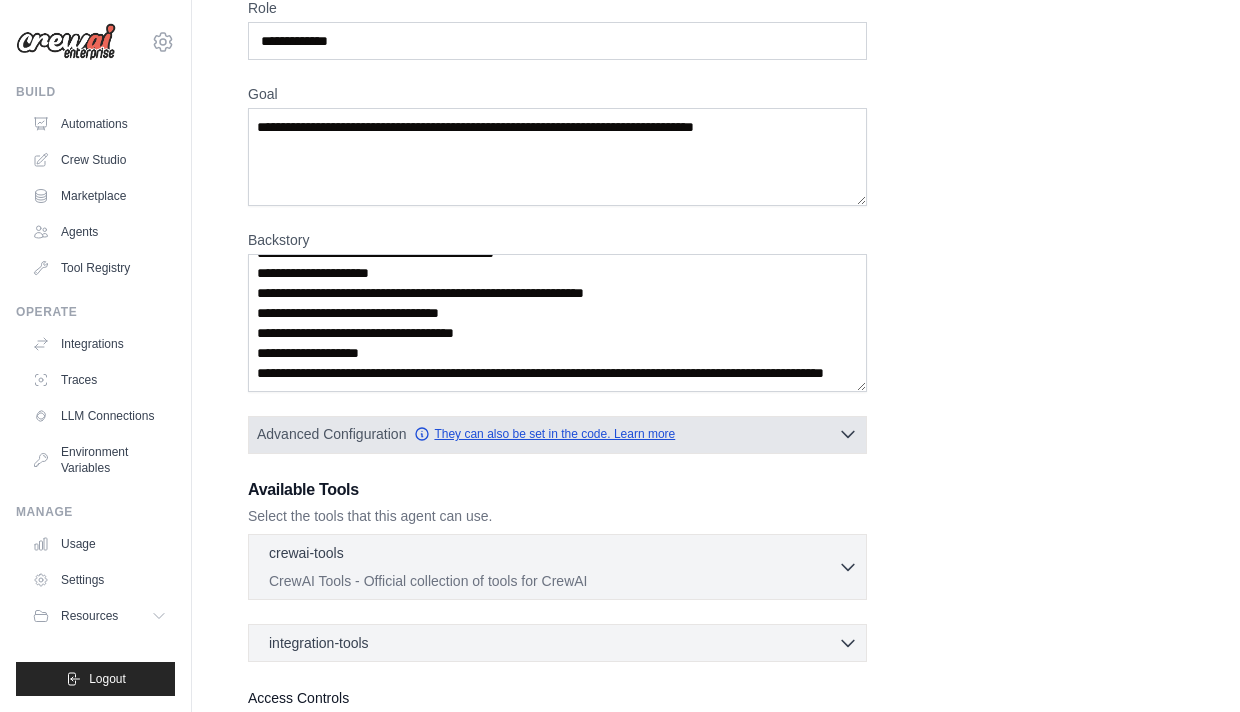 click on "They can also be set in the code. Learn more" at bounding box center [544, 434] 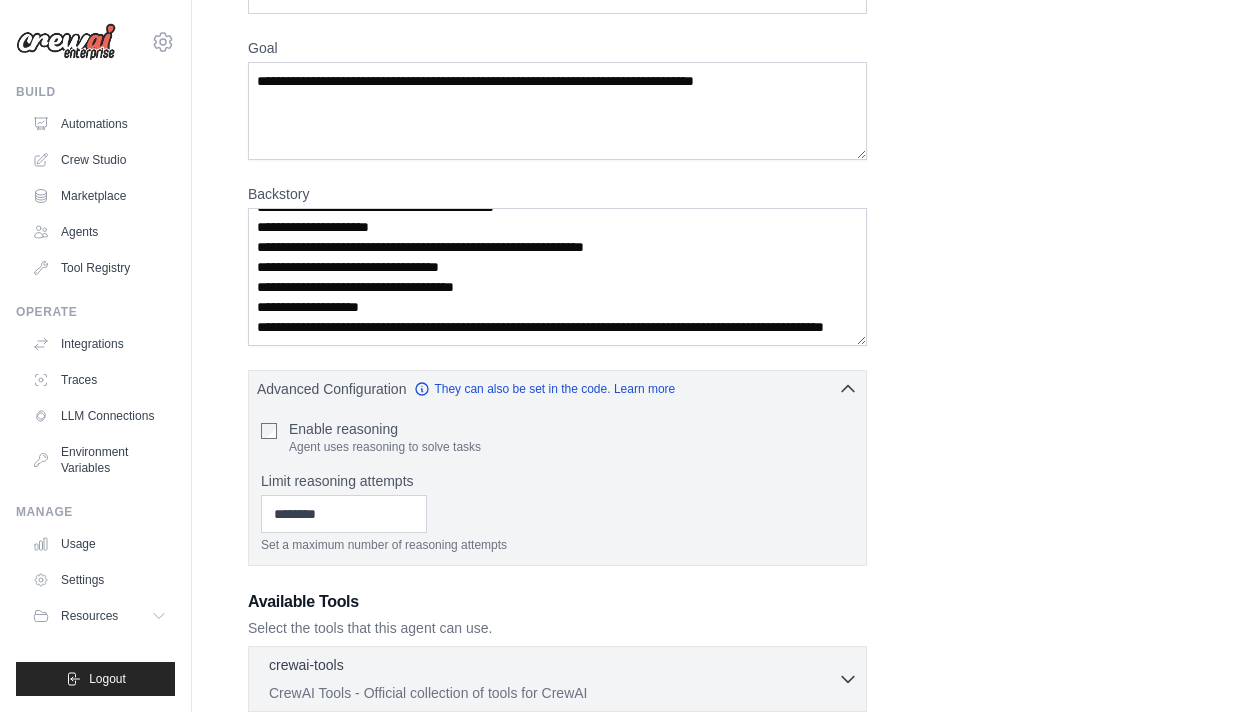scroll, scrollTop: 170, scrollLeft: 0, axis: vertical 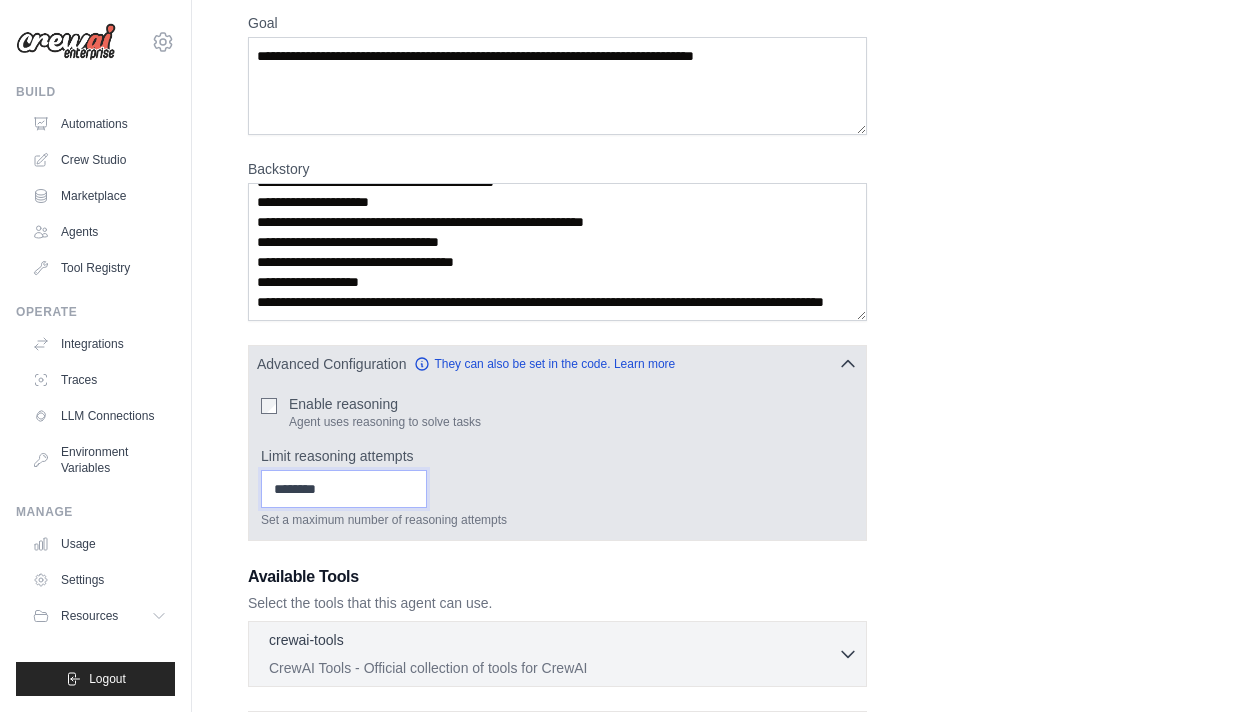 click on "Limit reasoning attempts" at bounding box center [344, 489] 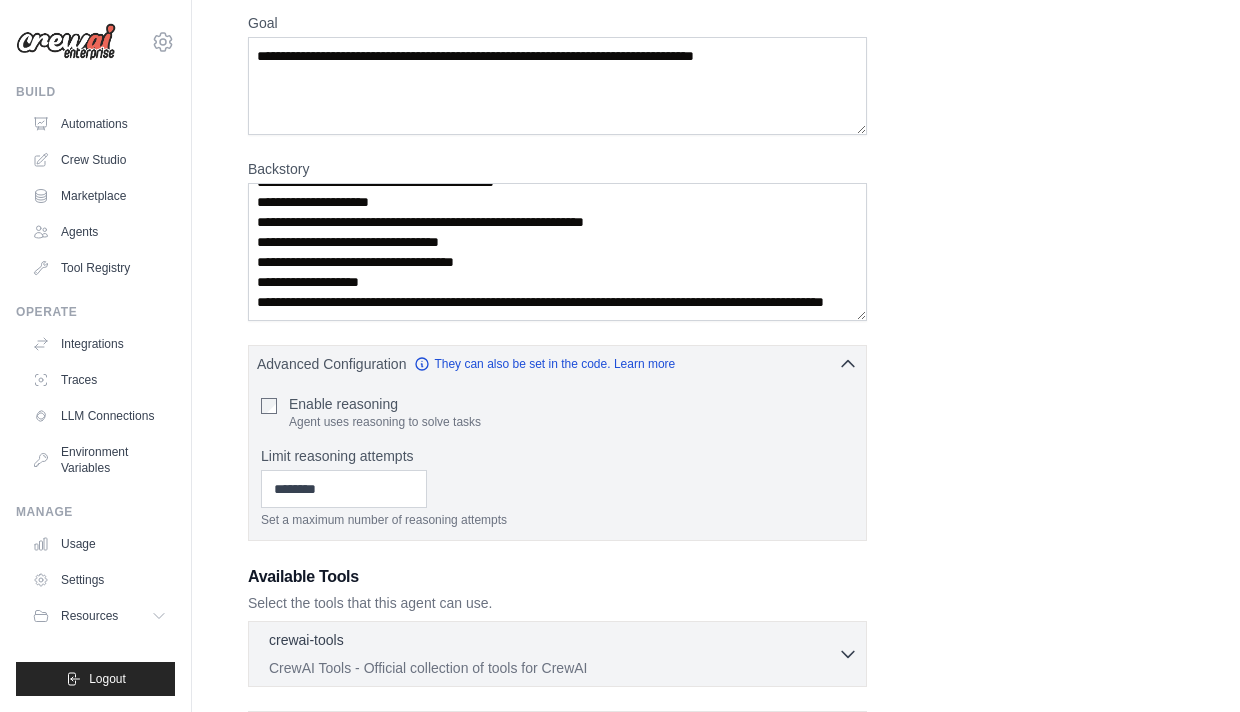 click on "**********" at bounding box center [716, 404] 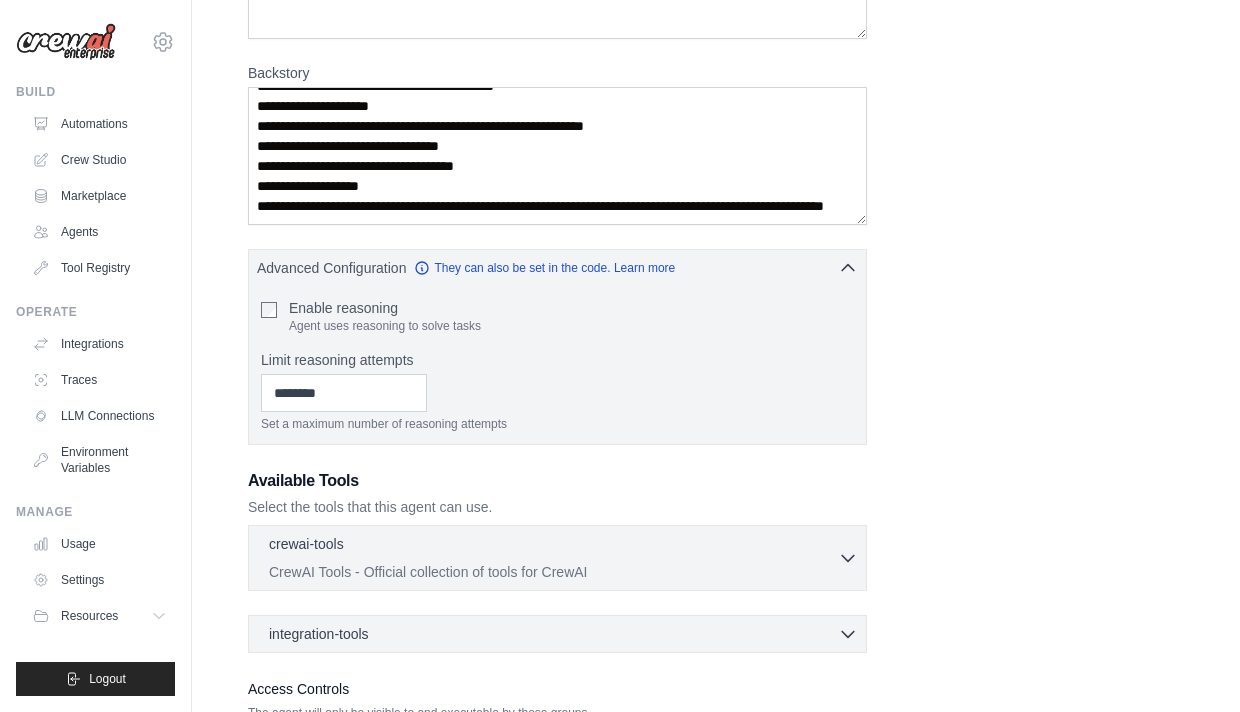 scroll, scrollTop: 429, scrollLeft: 0, axis: vertical 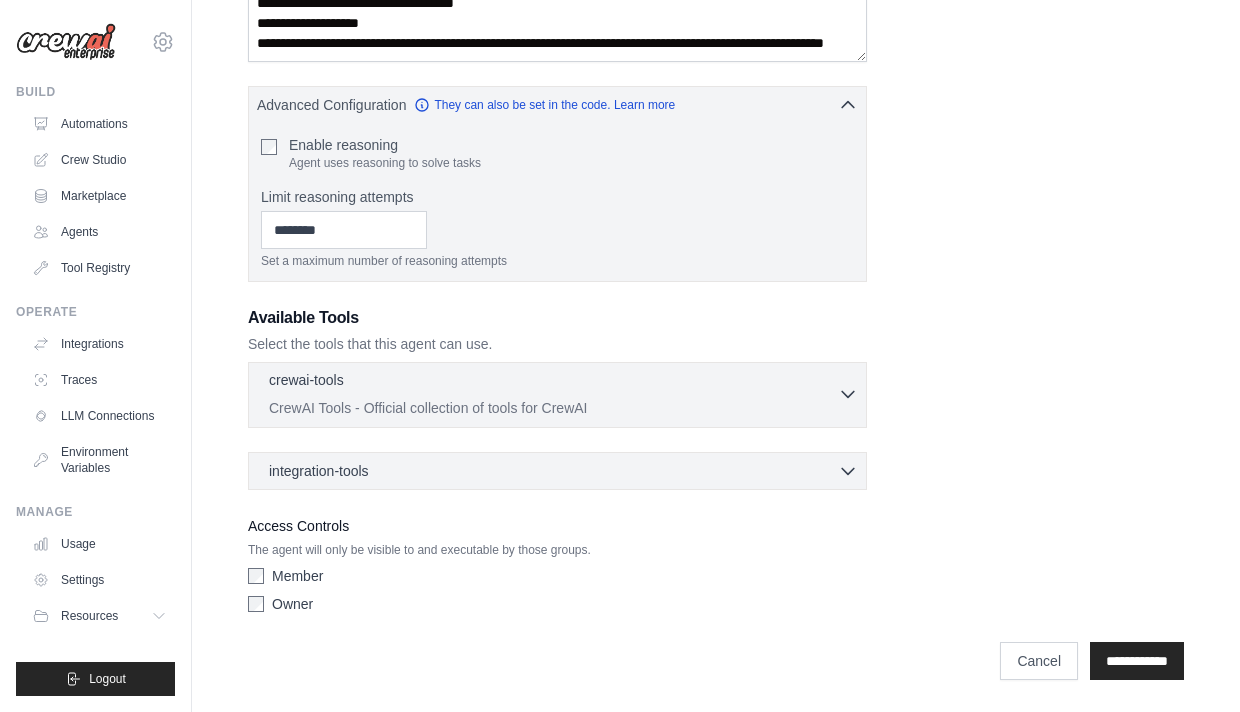 click on "crewai-tools
0 selected
CrewAI Tools - Official collection of tools for CrewAI" at bounding box center [553, 394] 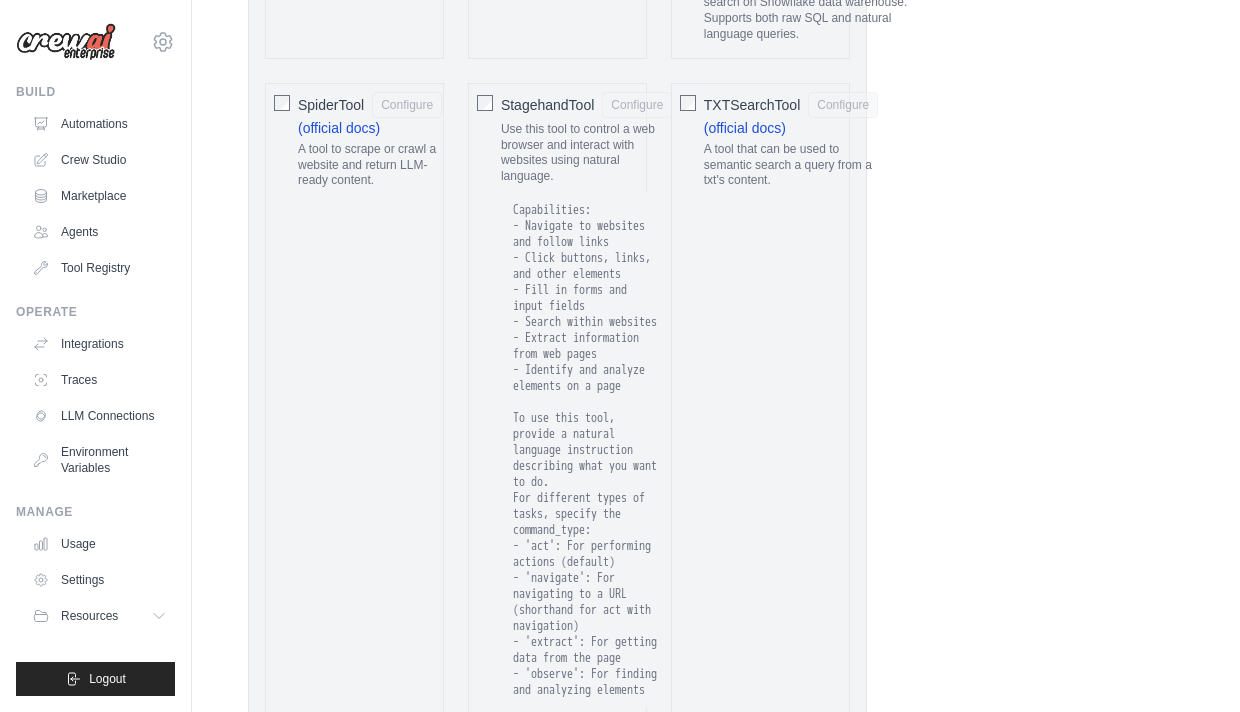 scroll, scrollTop: 4179, scrollLeft: 0, axis: vertical 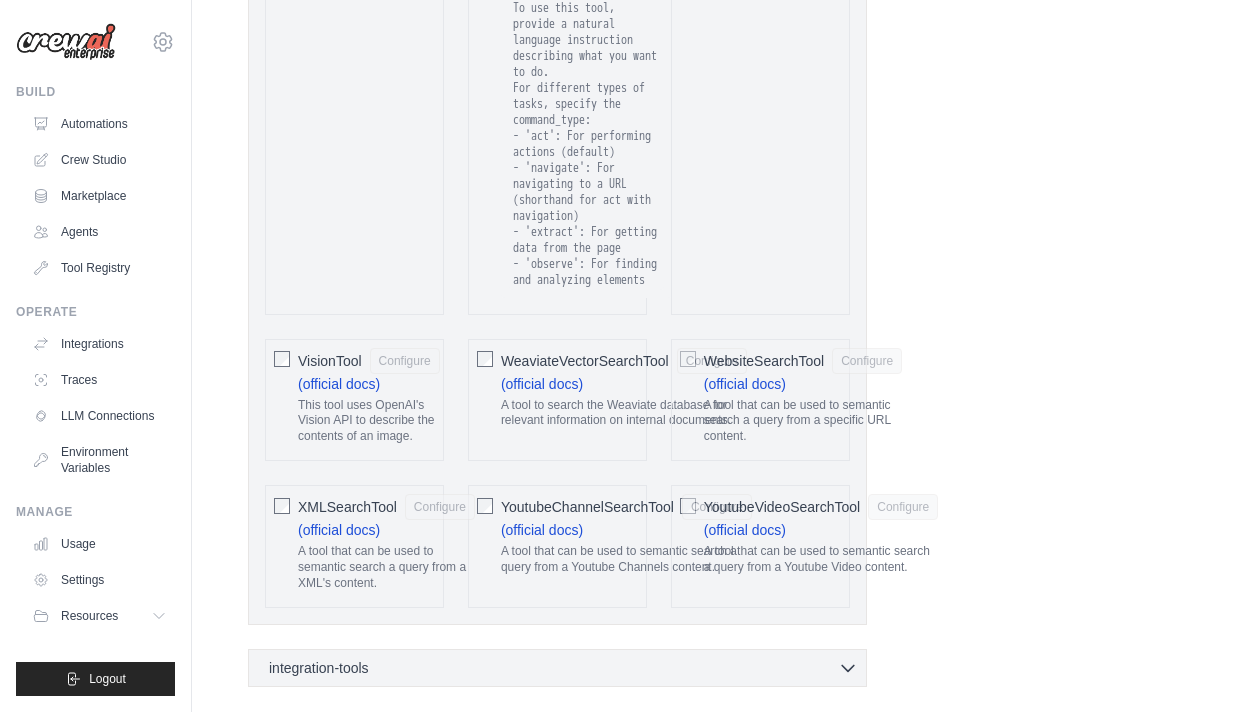 type 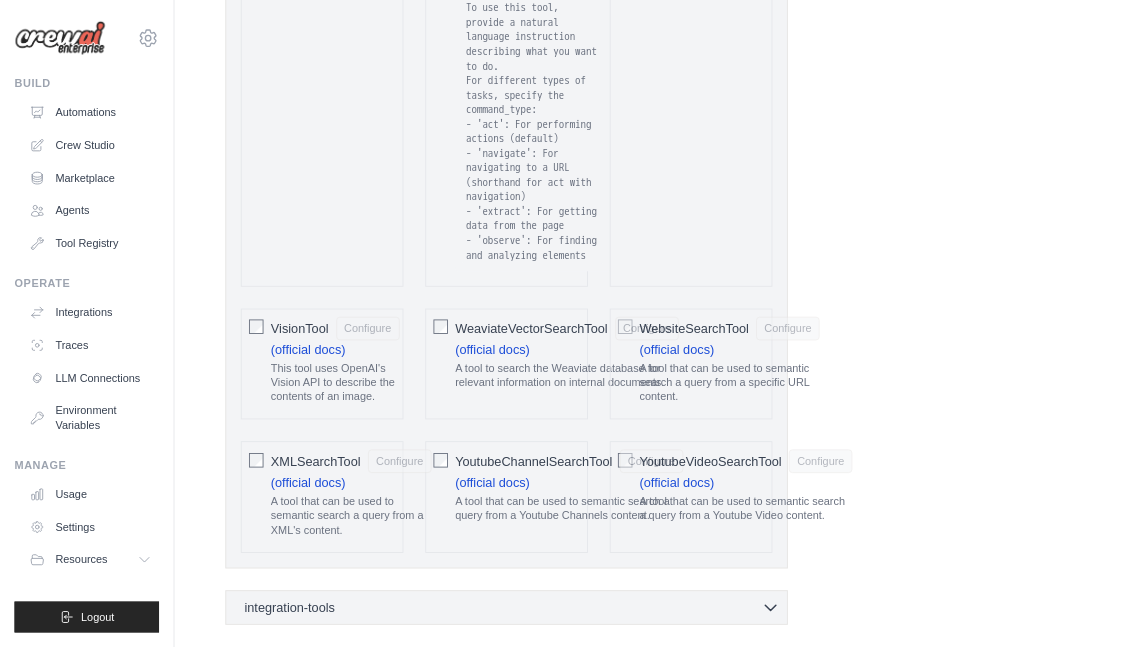 scroll, scrollTop: 4179, scrollLeft: 0, axis: vertical 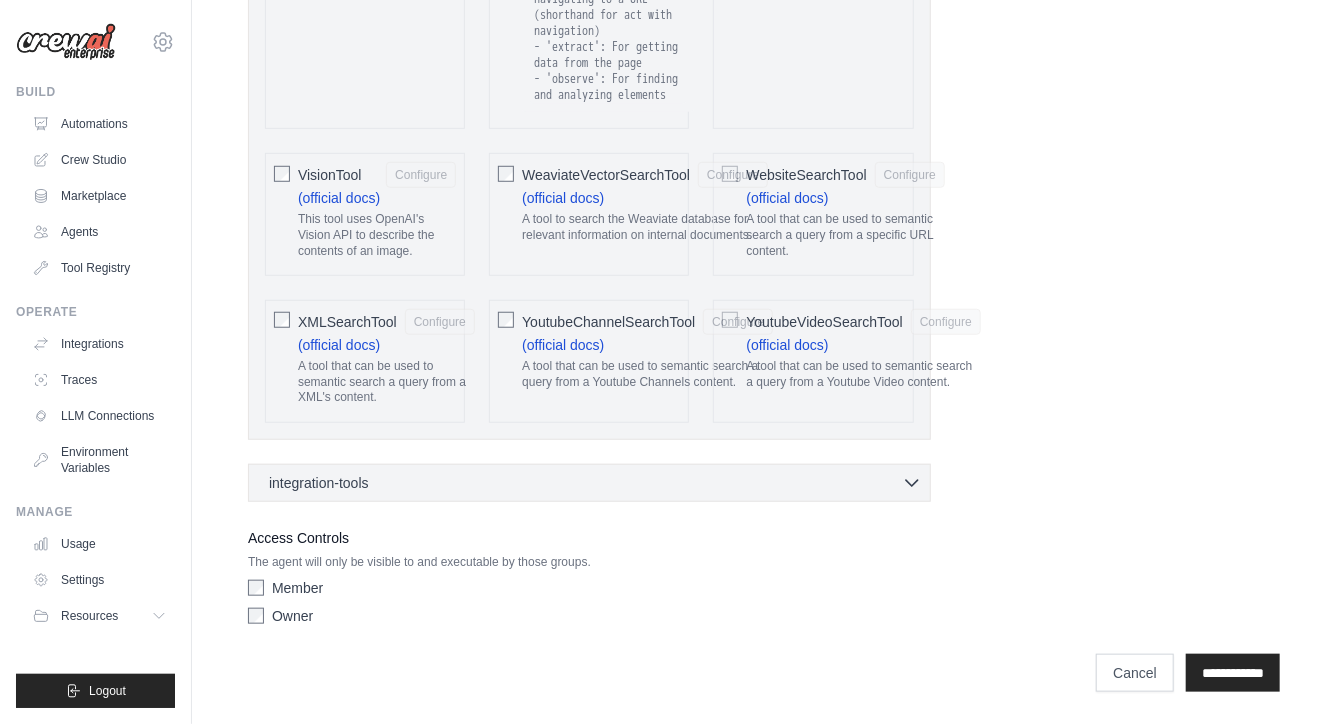click on "integration-tools
0 selected
Gmail Asana Box Salesforce" at bounding box center [589, 483] 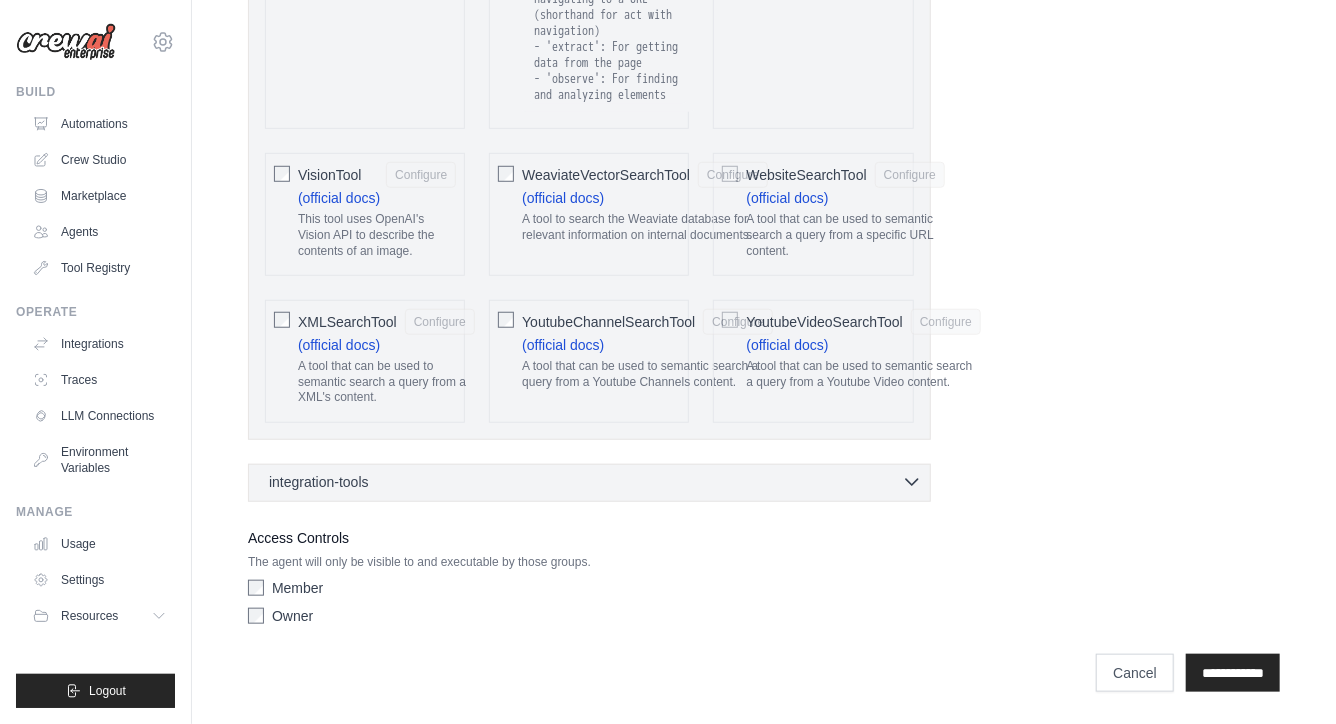 click on "integration-tools
0 selected" at bounding box center [595, 482] 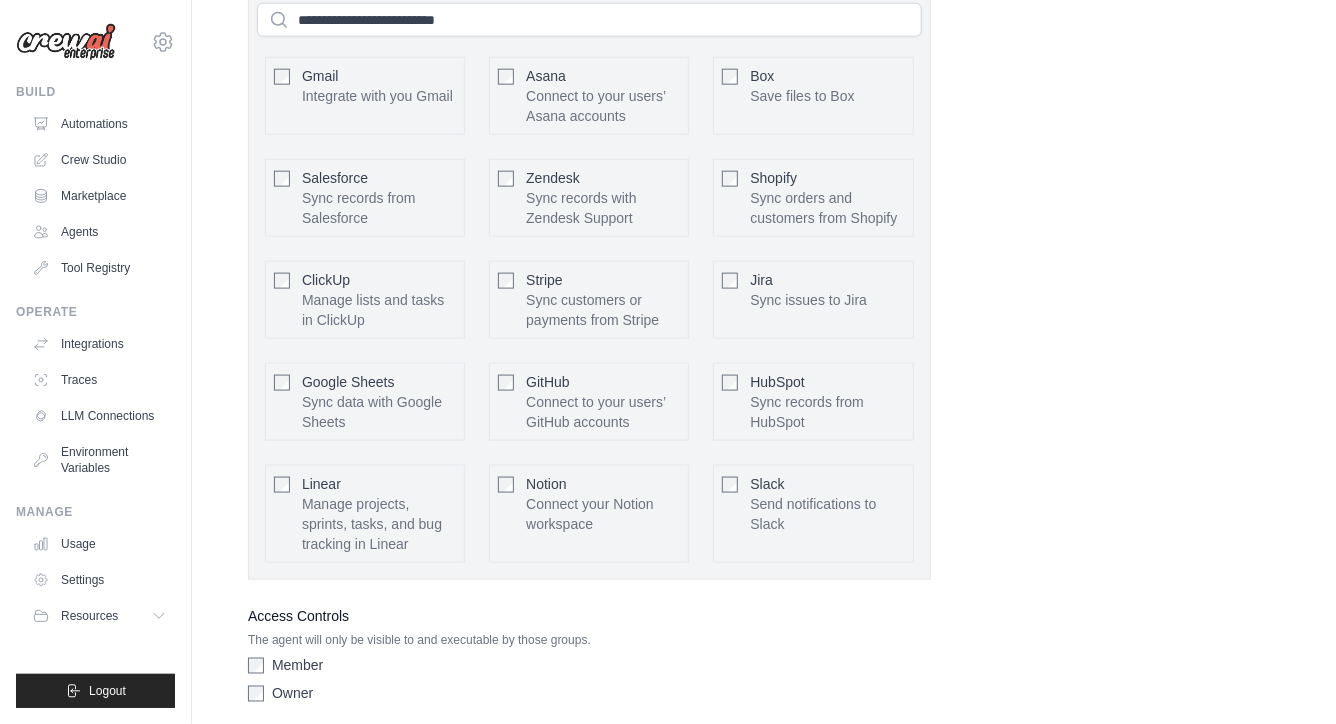 scroll, scrollTop: 4975, scrollLeft: 0, axis: vertical 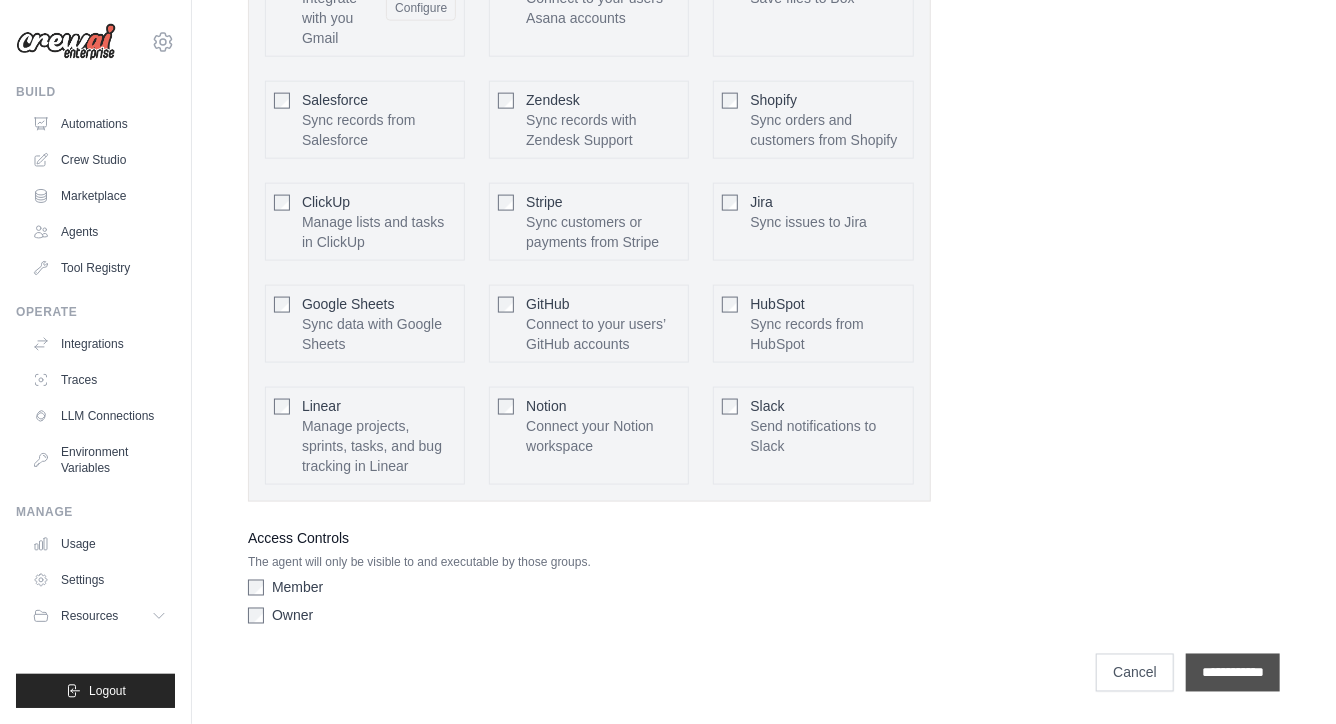 click on "**********" at bounding box center (1233, 673) 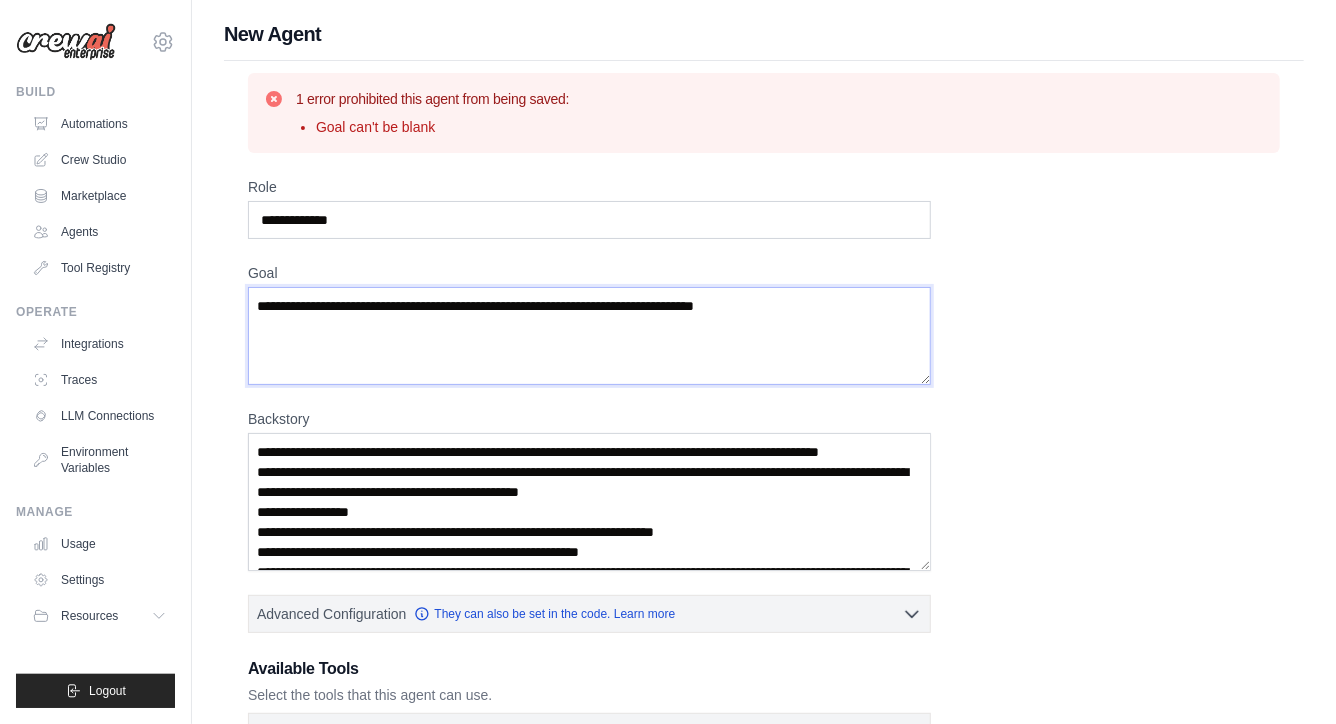 click on "Goal" at bounding box center (589, 336) 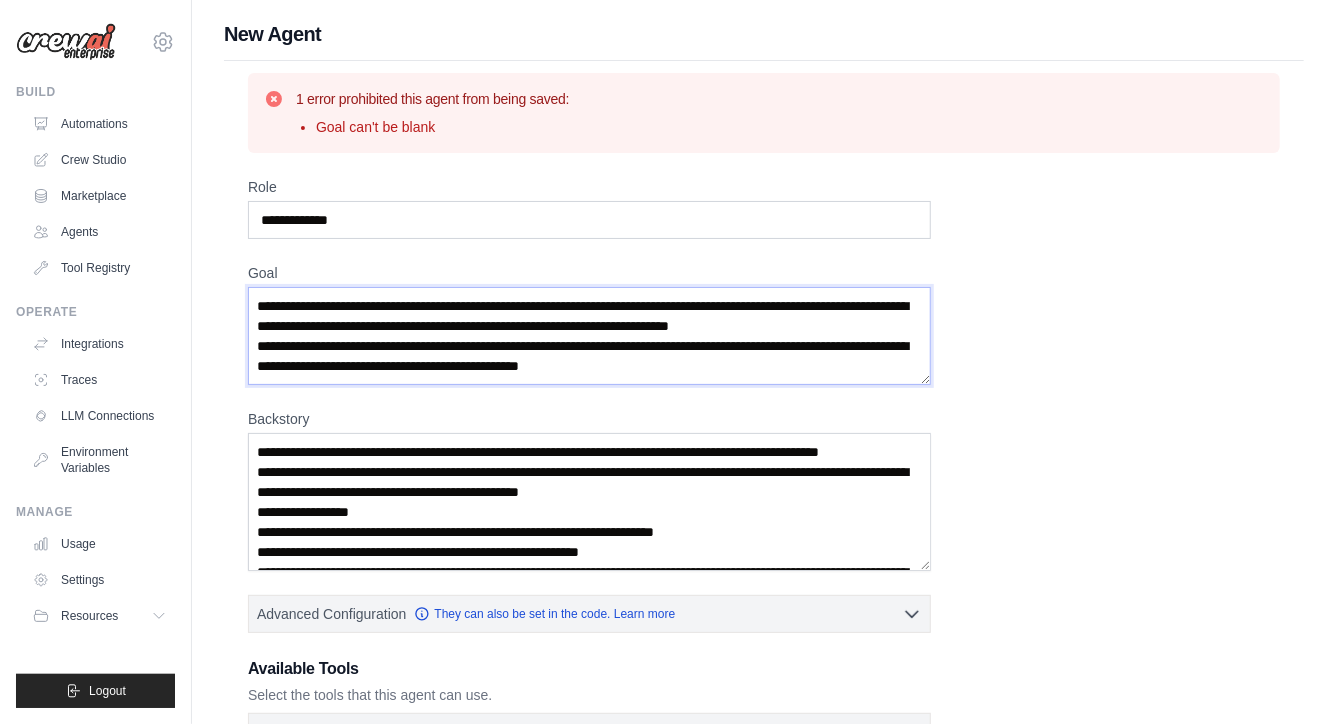 type on "**********" 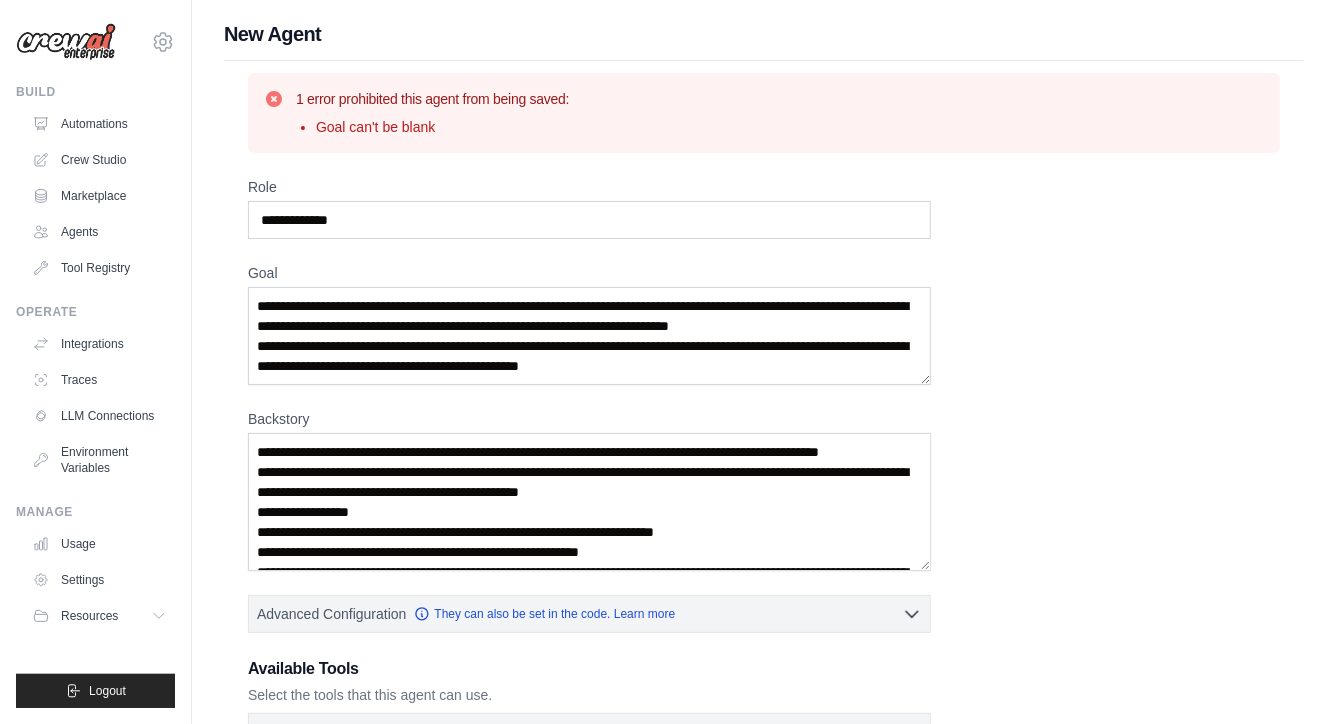 click on "**********" at bounding box center (764, 575) 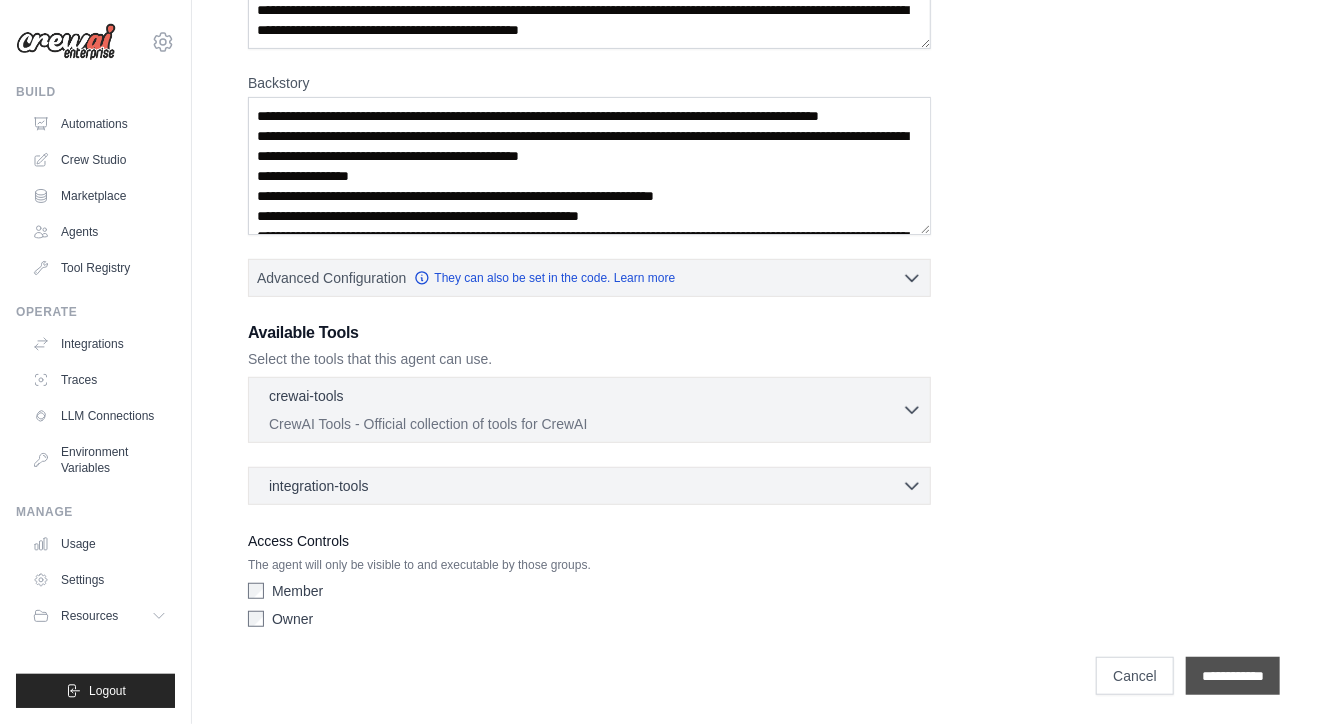click on "**********" at bounding box center (1233, 676) 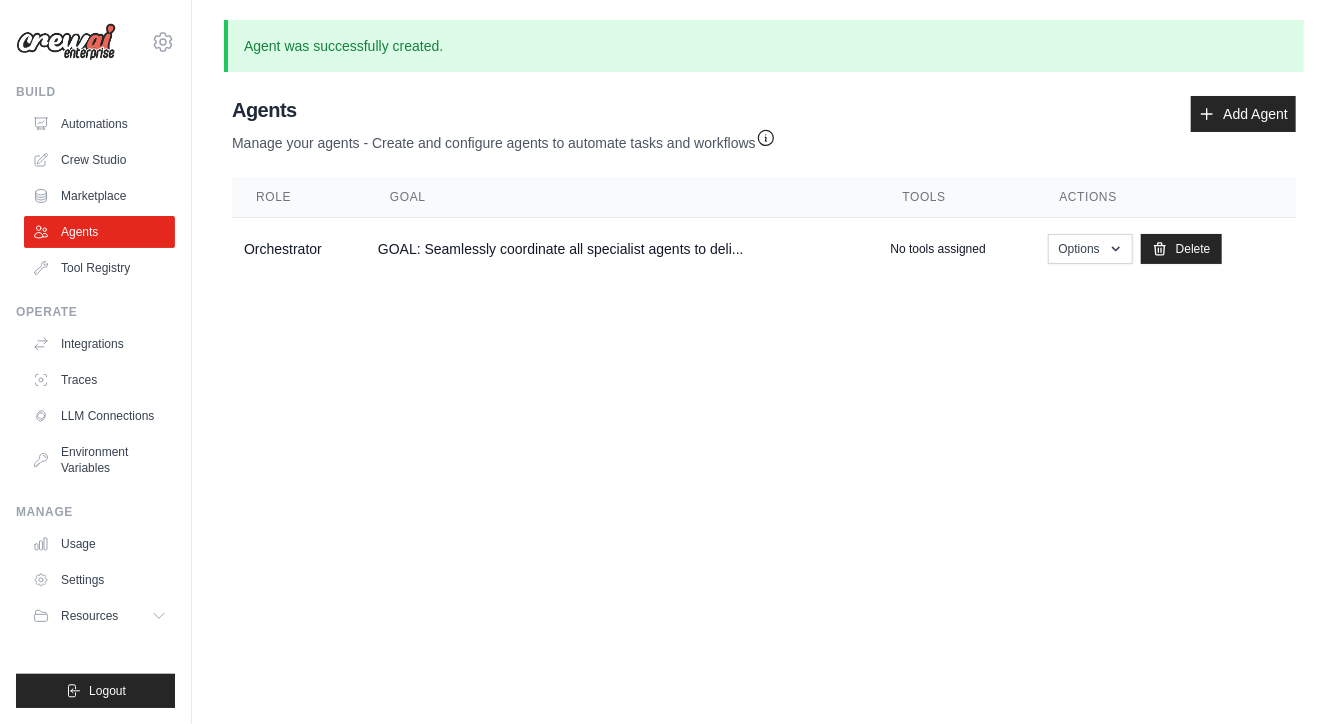 scroll, scrollTop: 0, scrollLeft: 0, axis: both 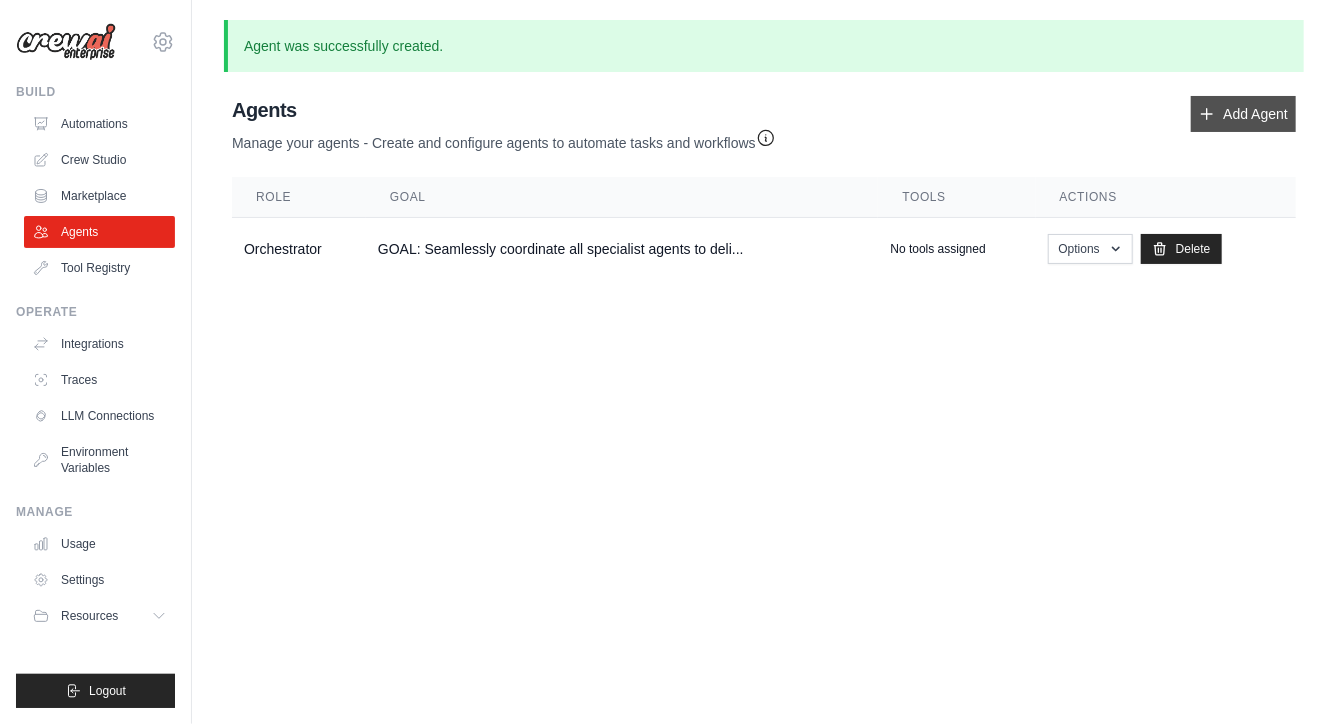 click on "Add Agent" at bounding box center (1243, 114) 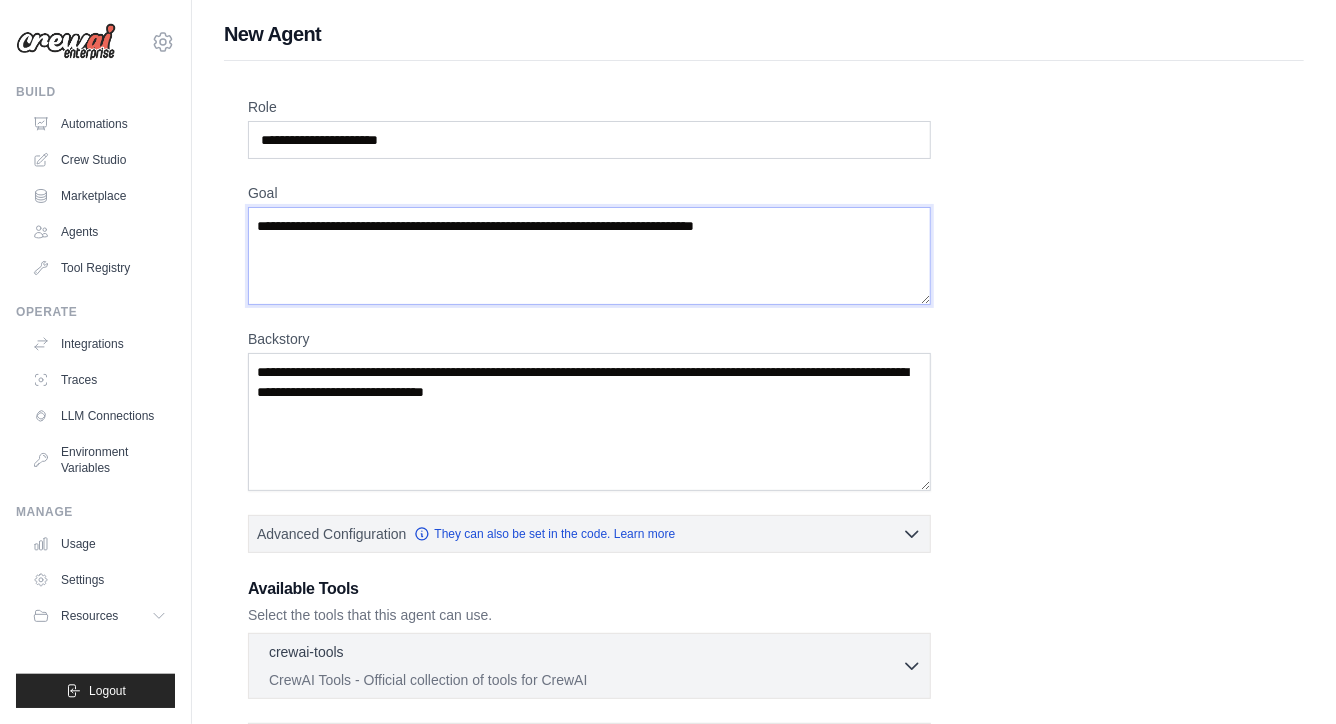 click on "Goal" at bounding box center [589, 256] 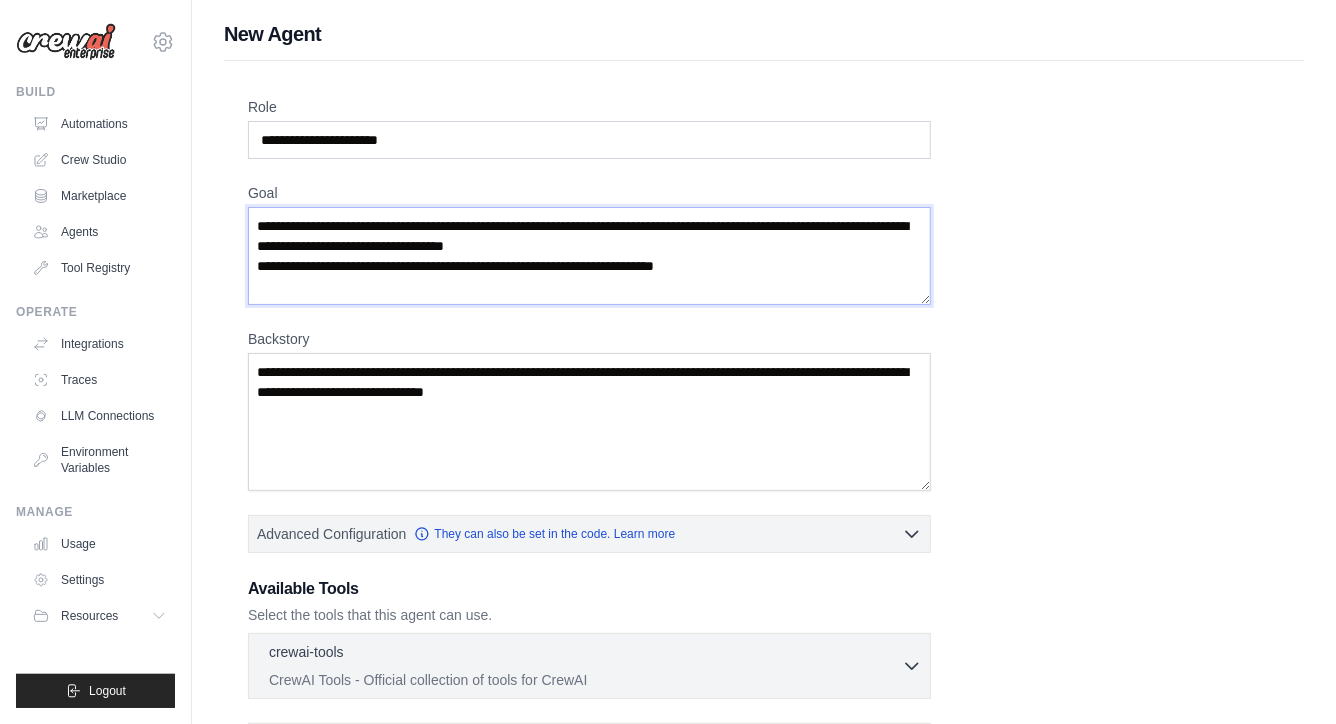 type on "**********" 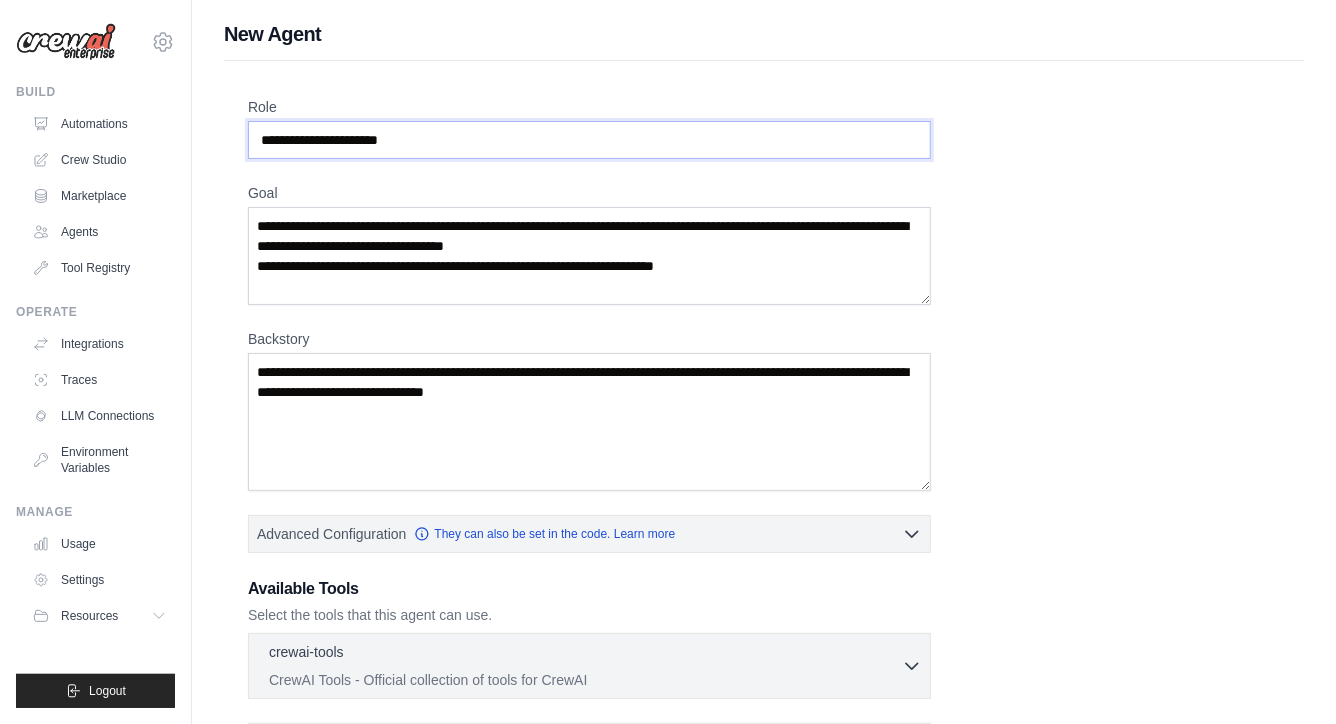 click on "Role" at bounding box center (589, 140) 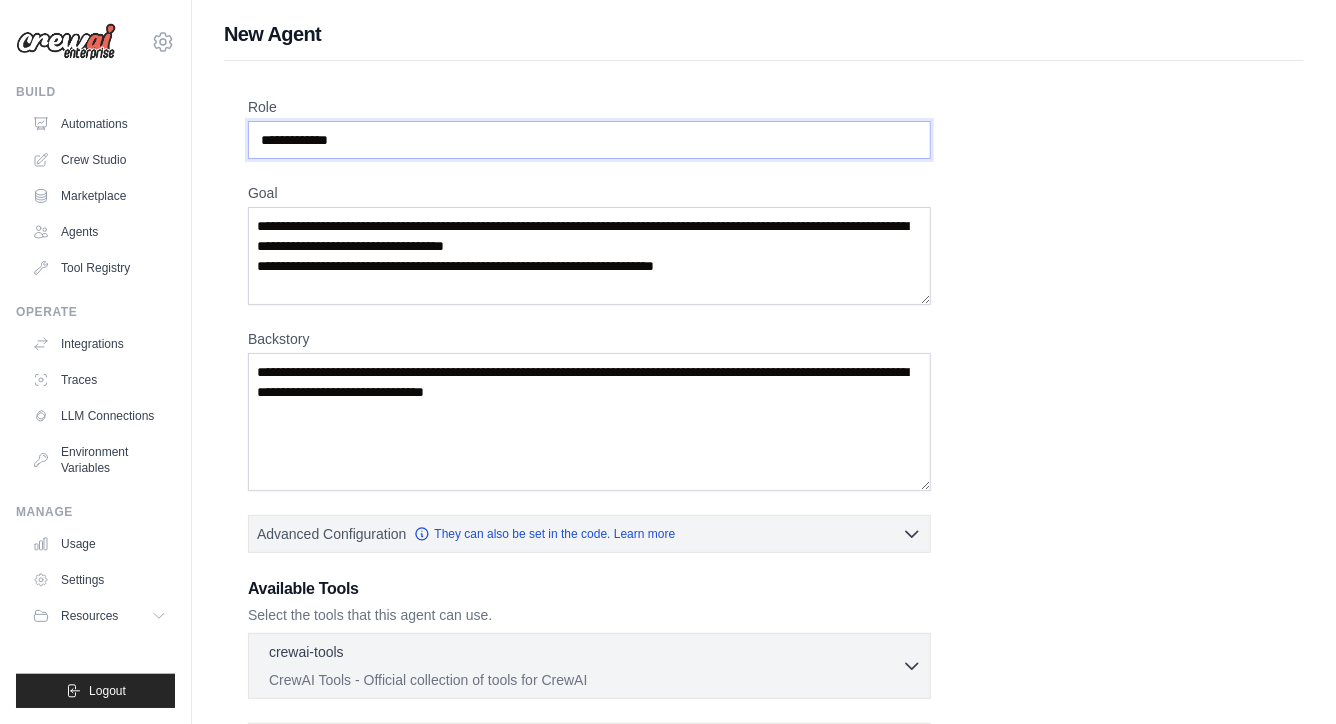click on "**********" at bounding box center (589, 140) 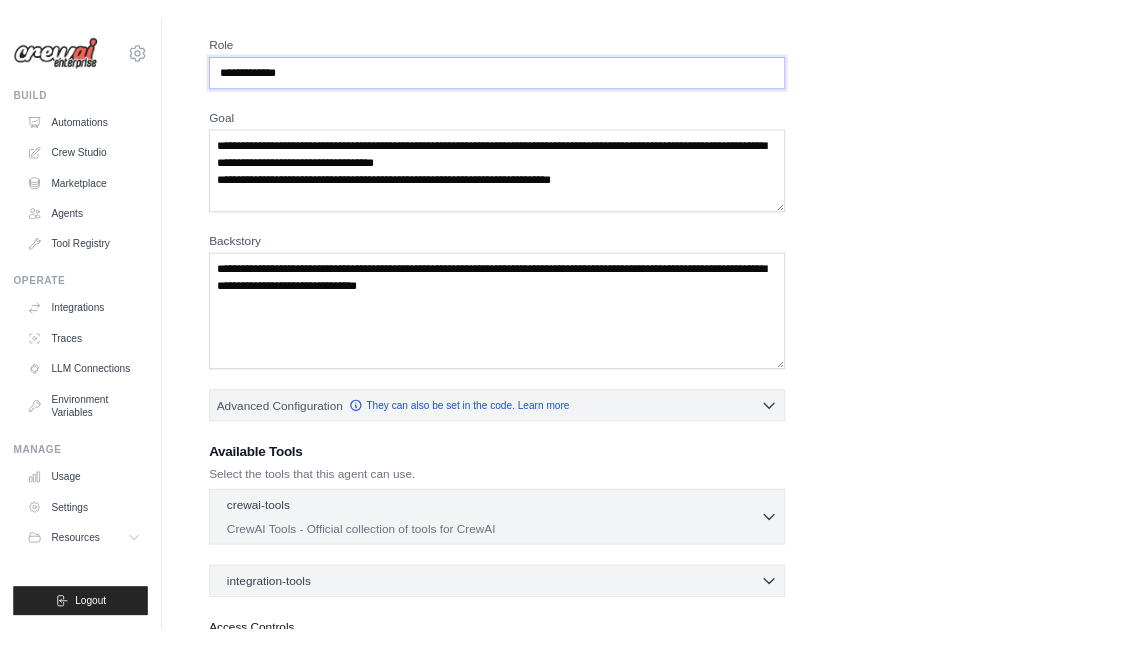scroll, scrollTop: 91, scrollLeft: 0, axis: vertical 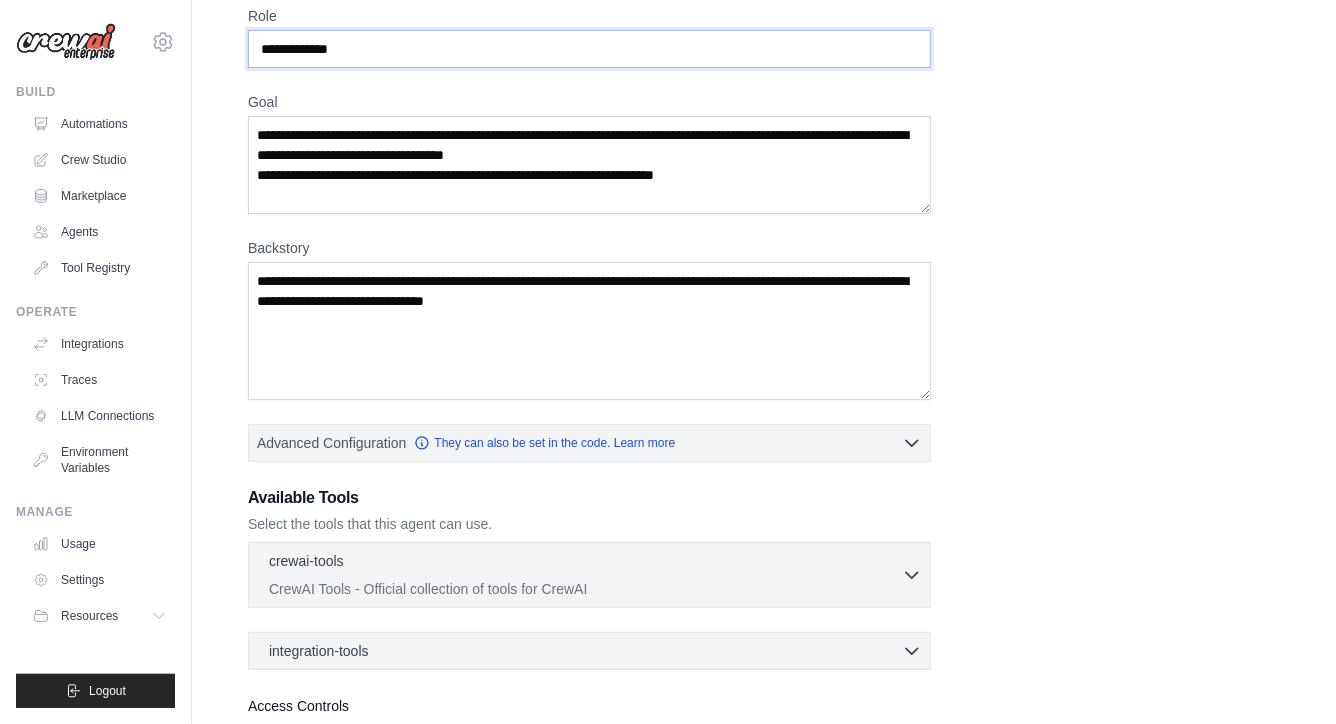 click on "**********" at bounding box center (589, 49) 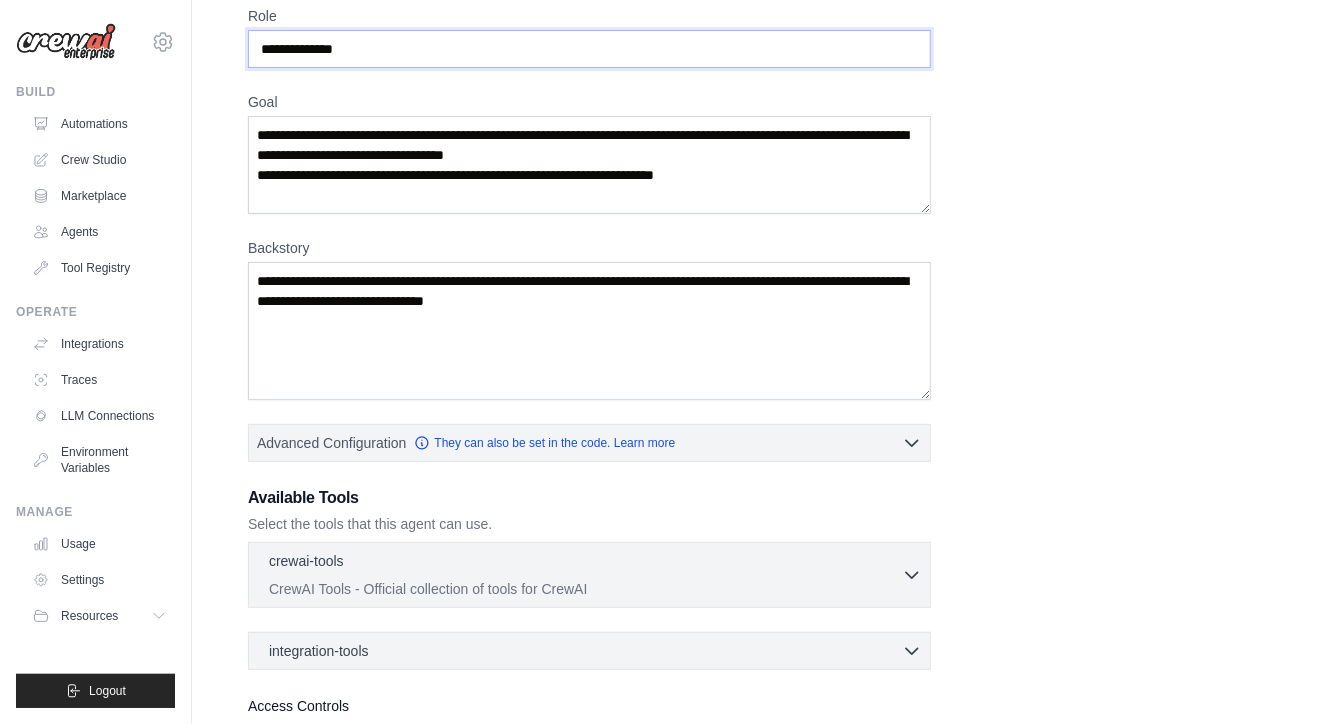 type on "**********" 